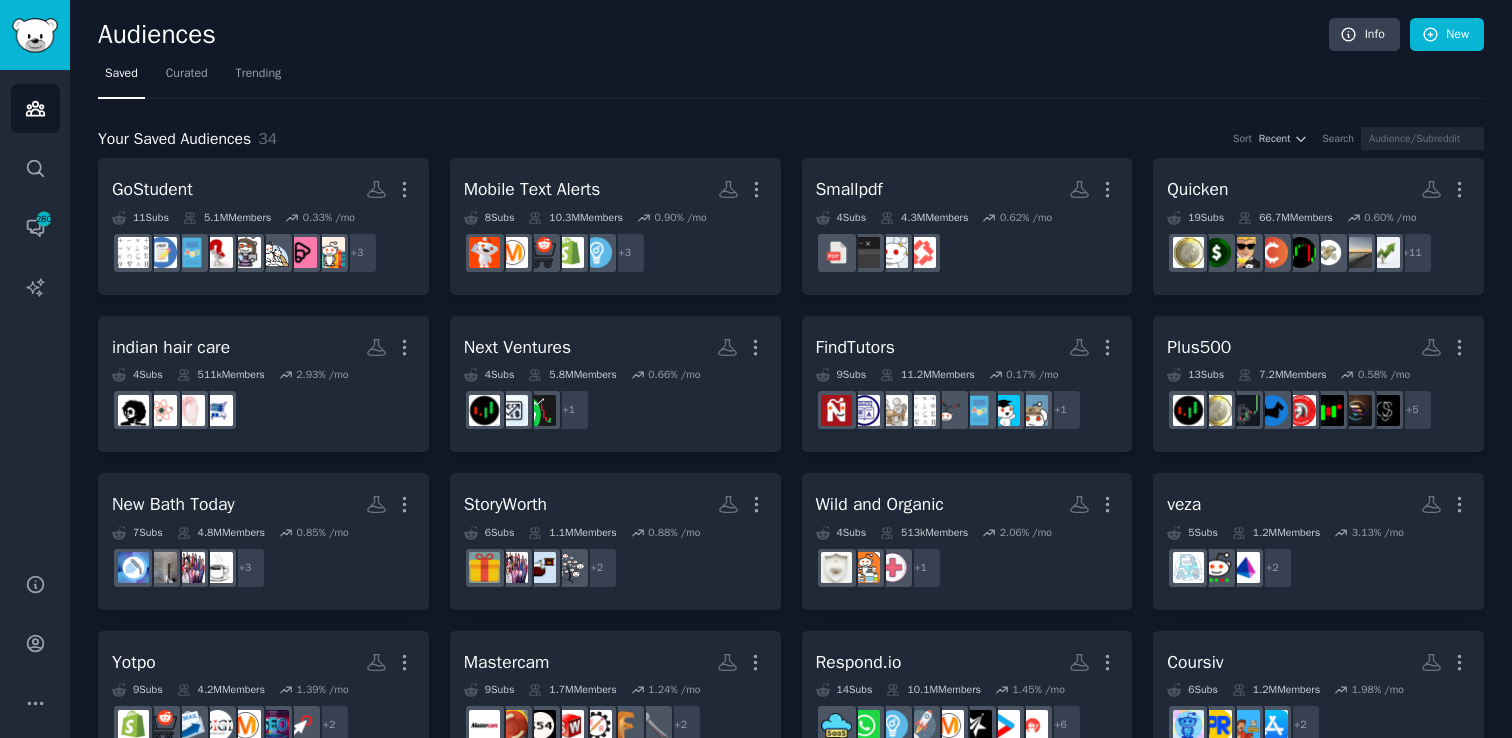 scroll, scrollTop: 0, scrollLeft: 0, axis: both 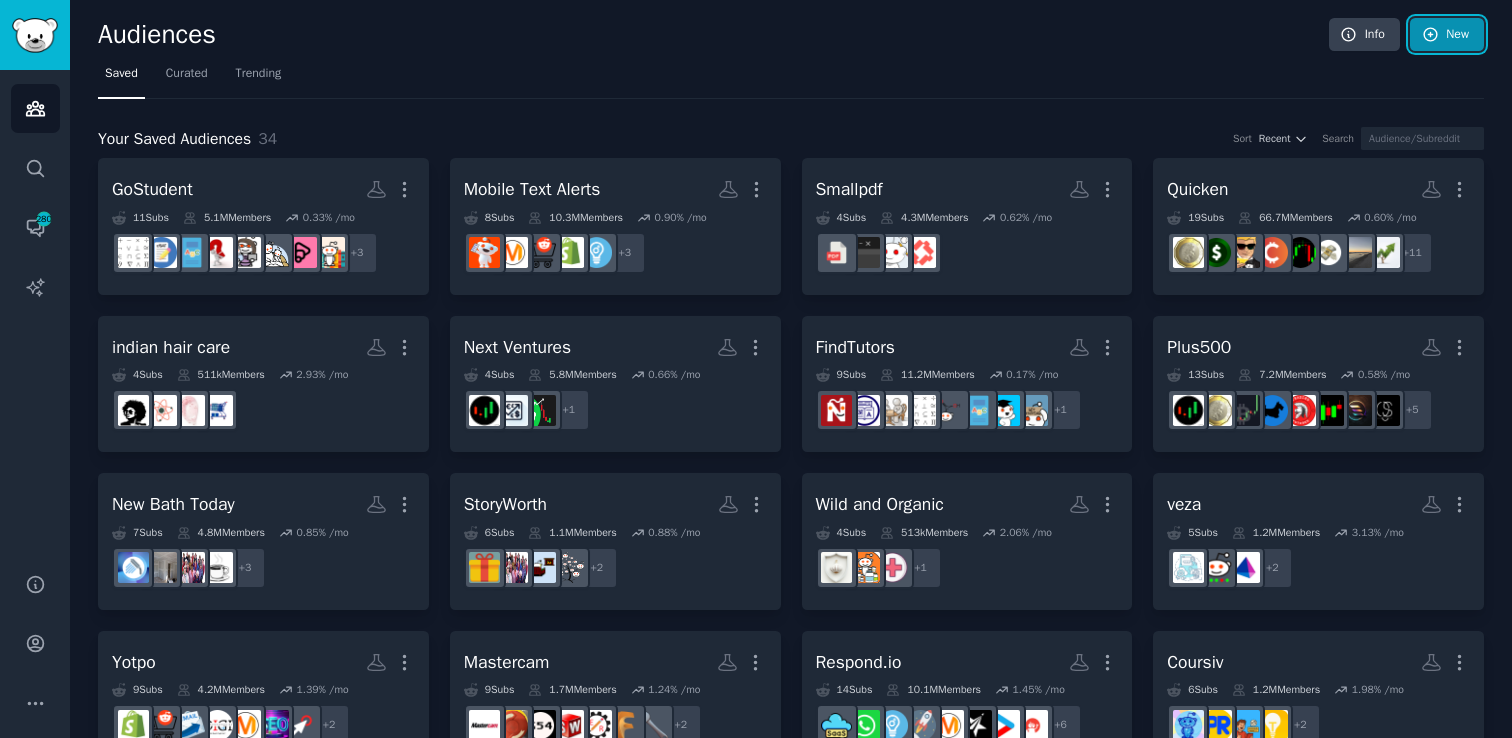 click on "New" at bounding box center [1447, 35] 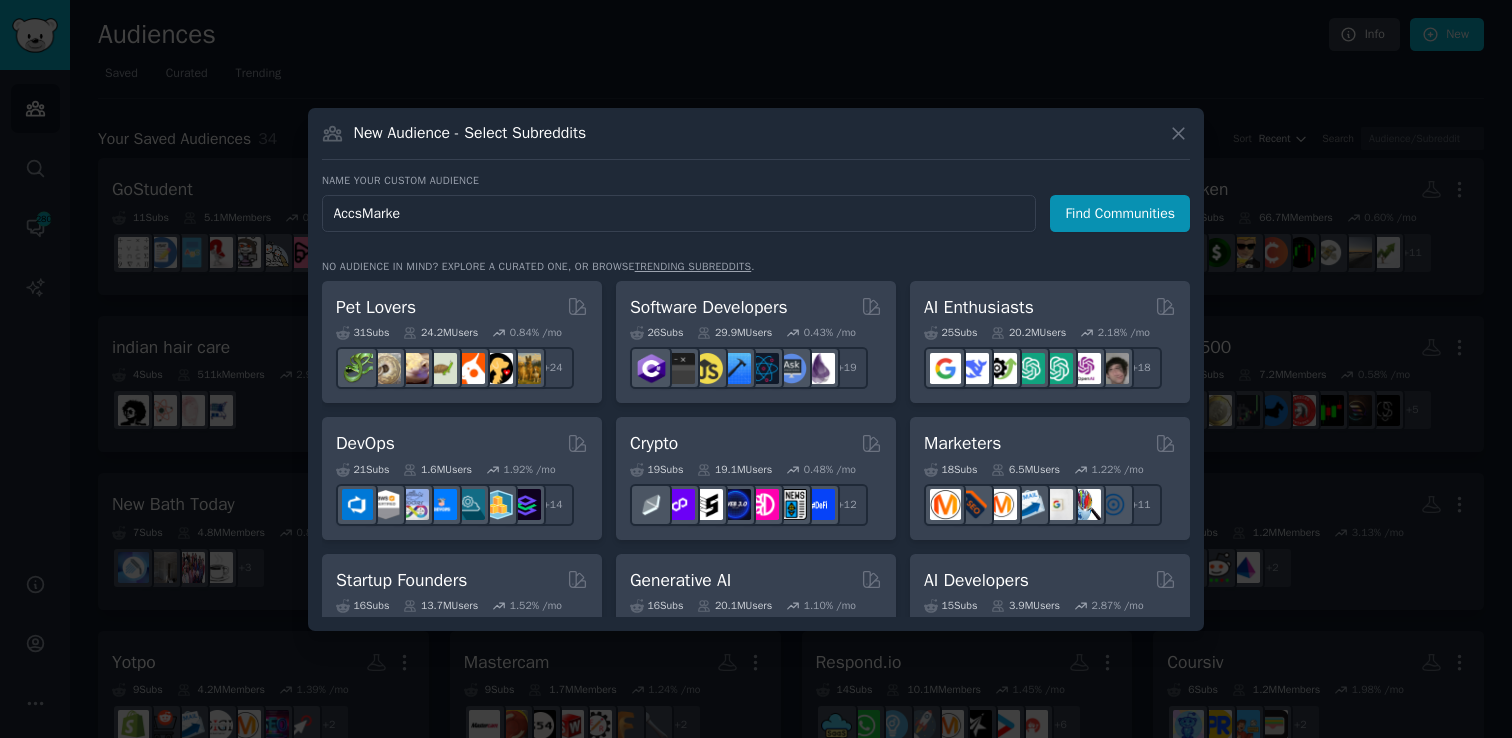 type on "AccsMarket" 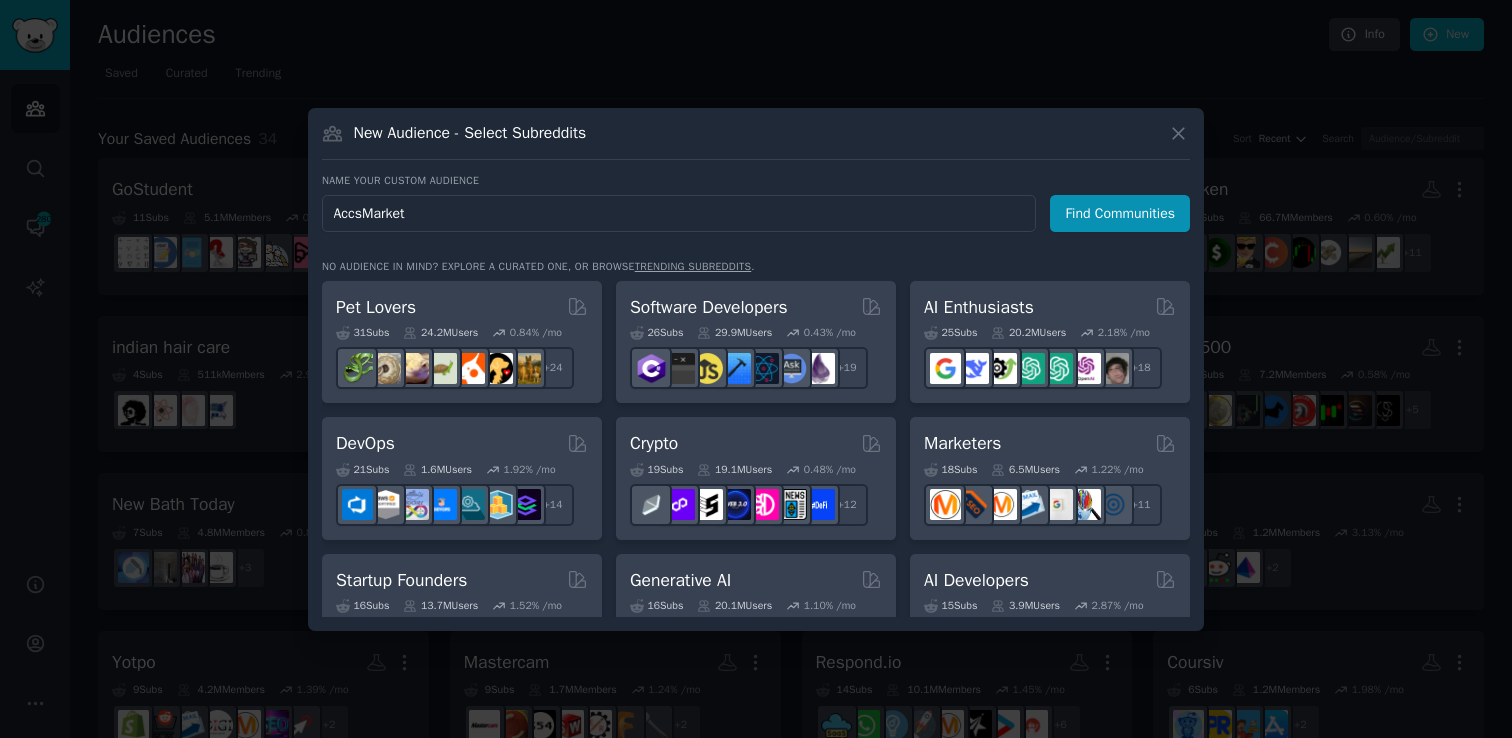 click on "Find Communities" at bounding box center (1120, 213) 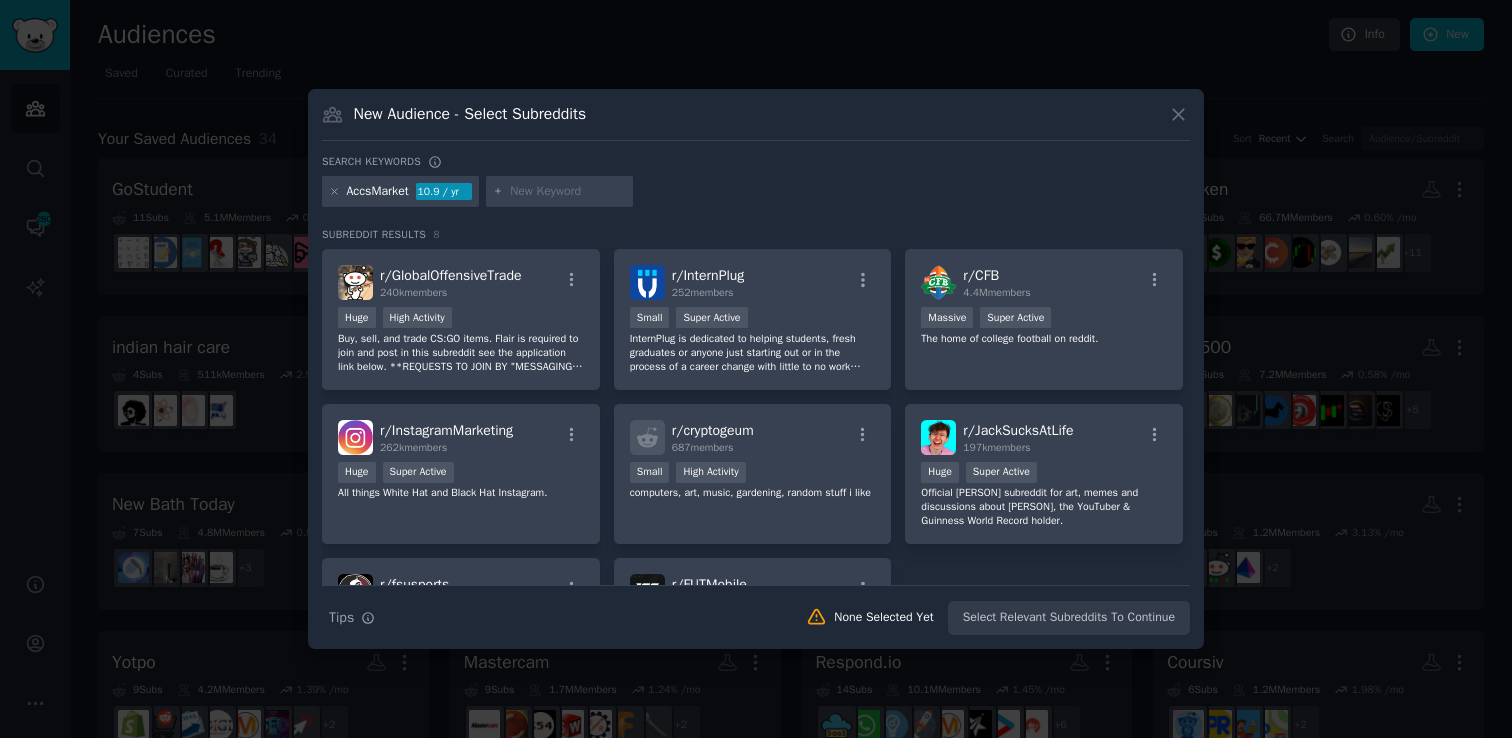 click at bounding box center [568, 192] 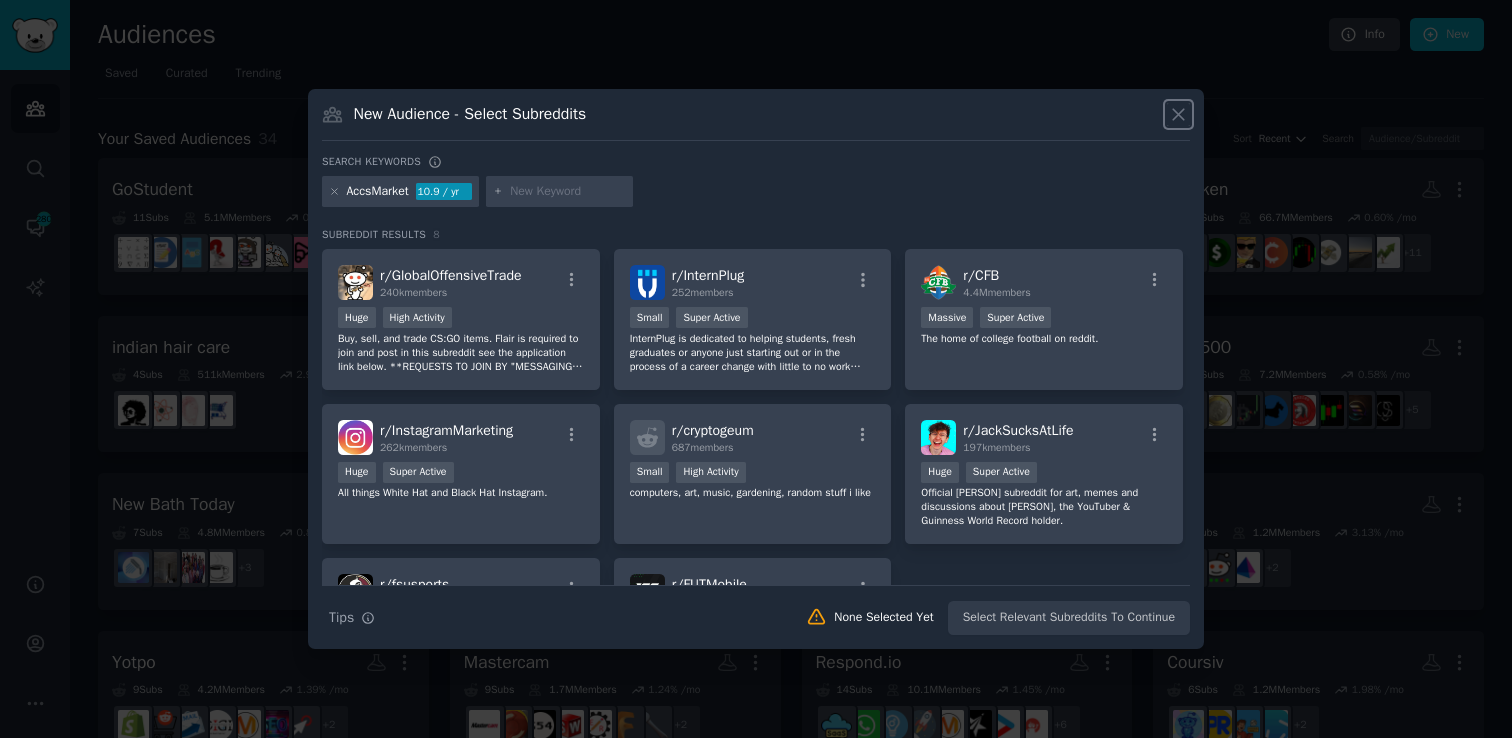 click 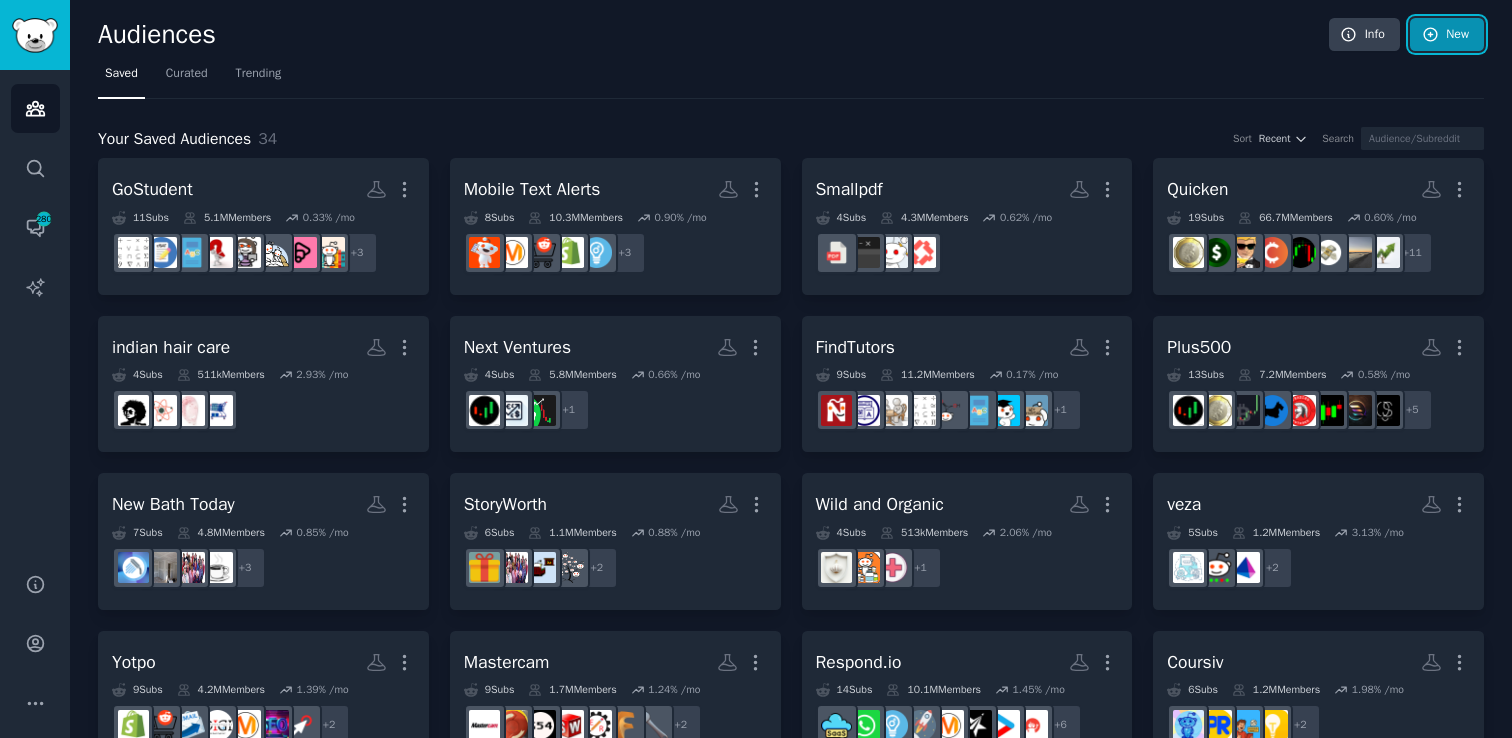 click on "New" at bounding box center (1447, 35) 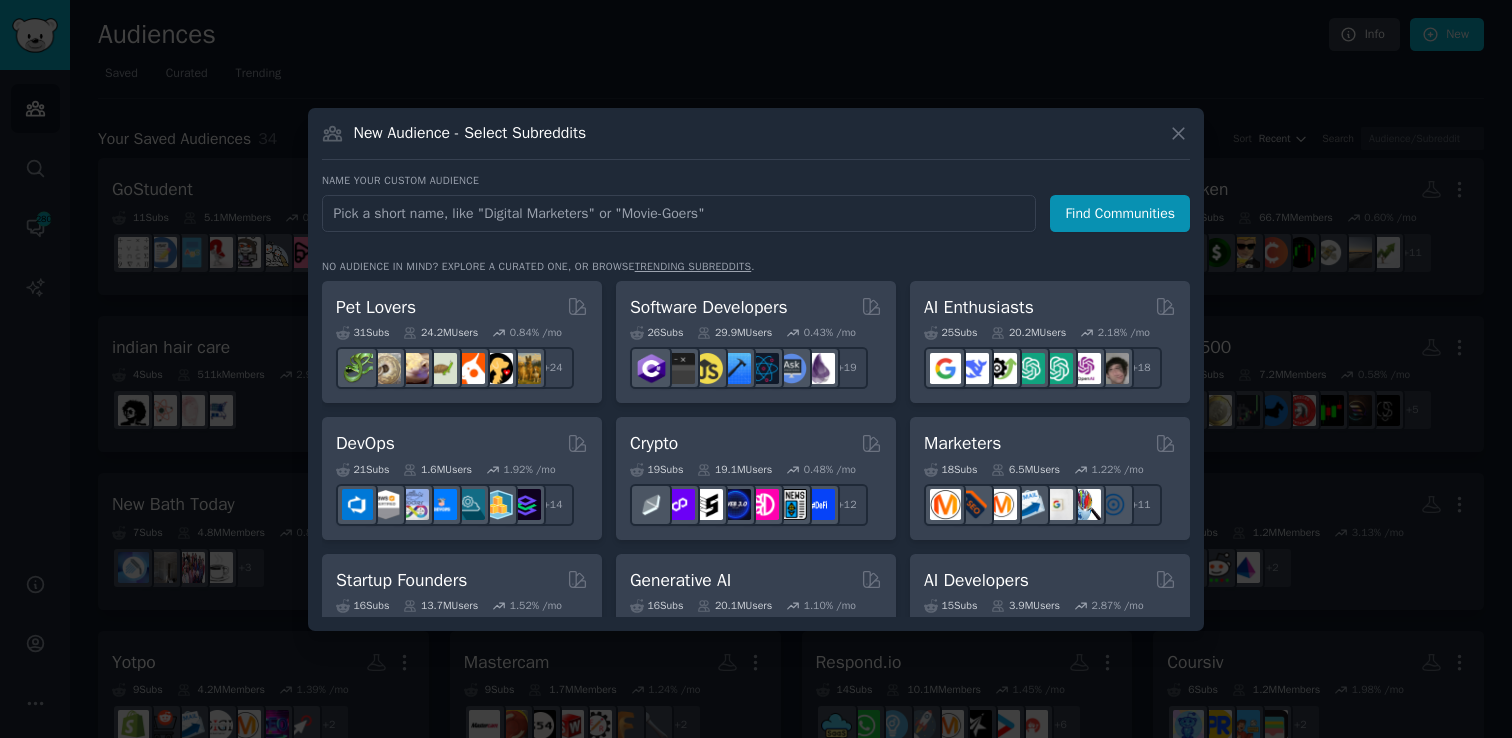 type on "S" 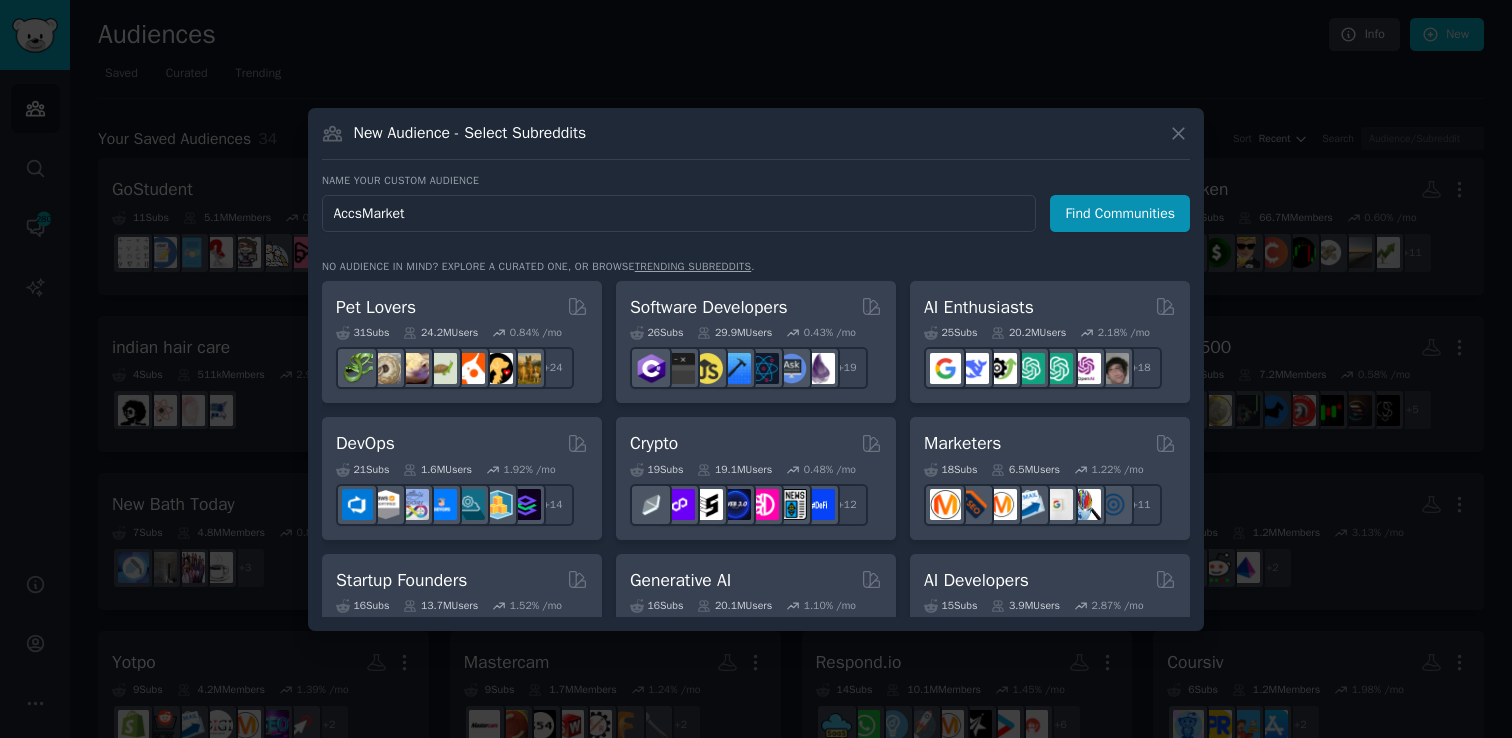 type on "AccsMarket" 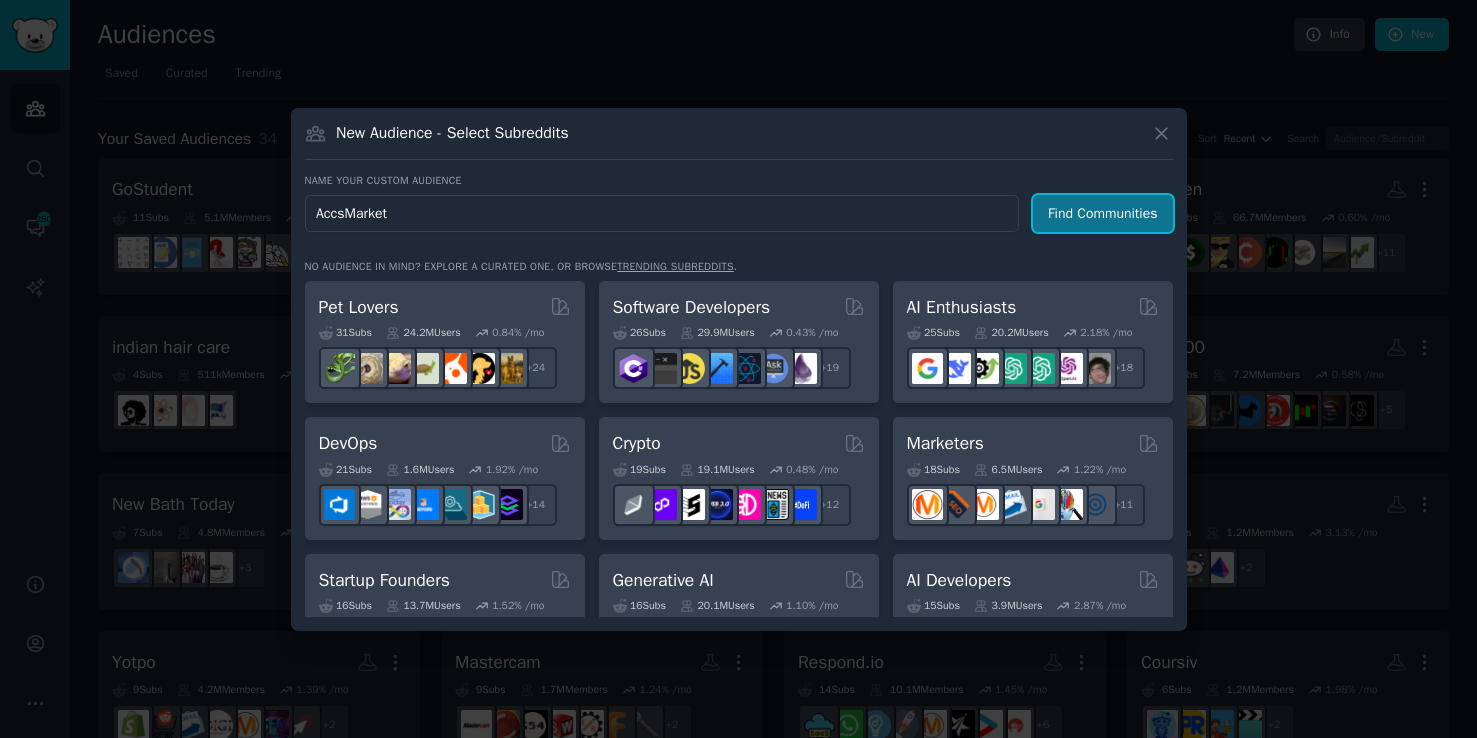 click on "Find Communities" at bounding box center [1103, 213] 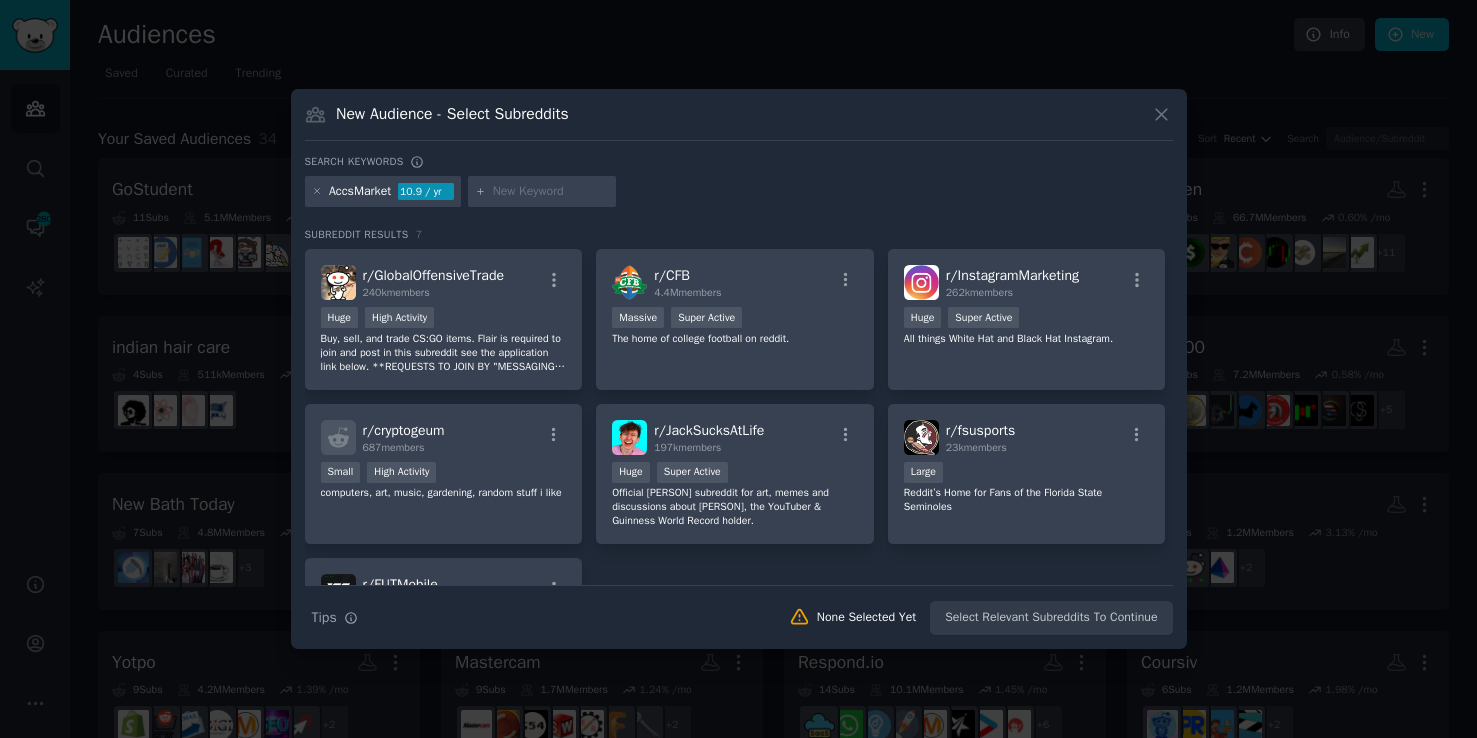 click at bounding box center [551, 192] 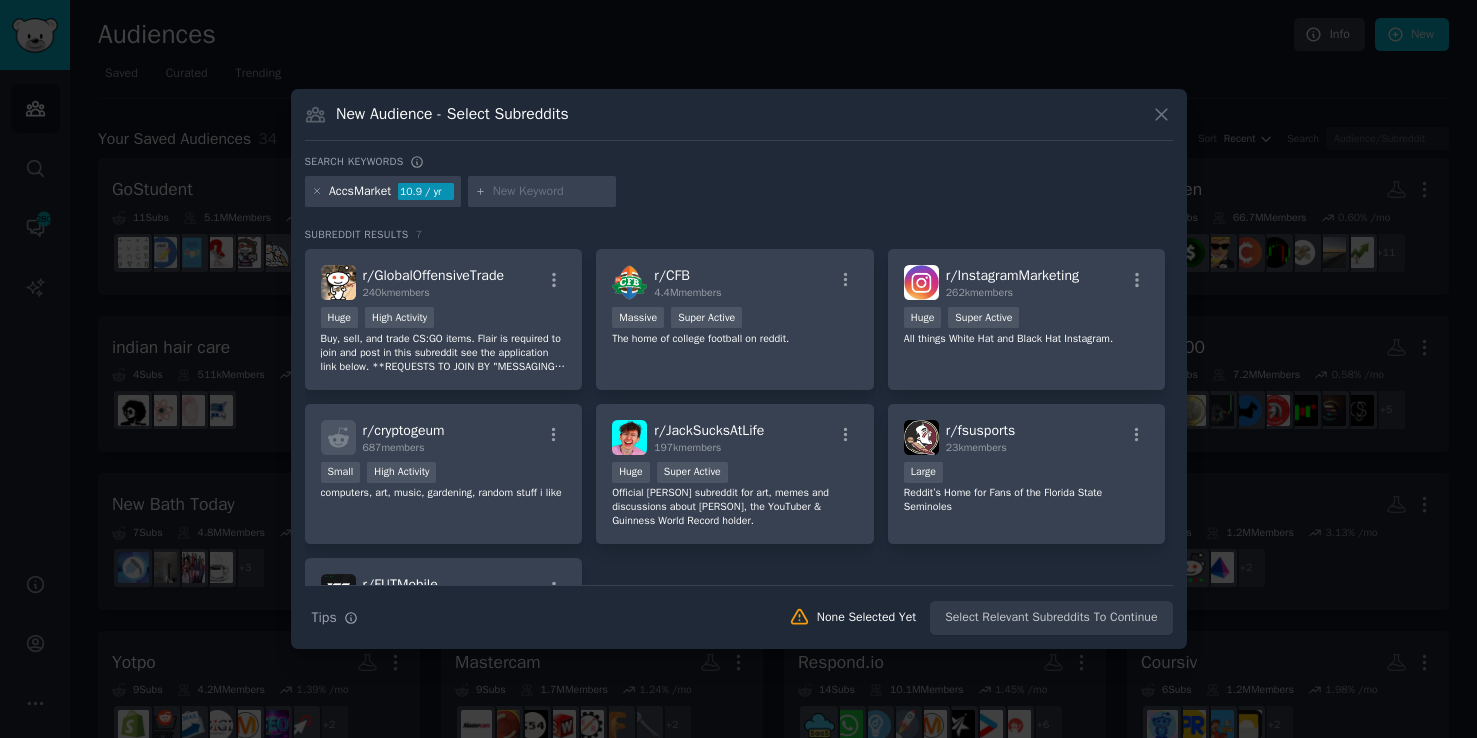 click at bounding box center (551, 192) 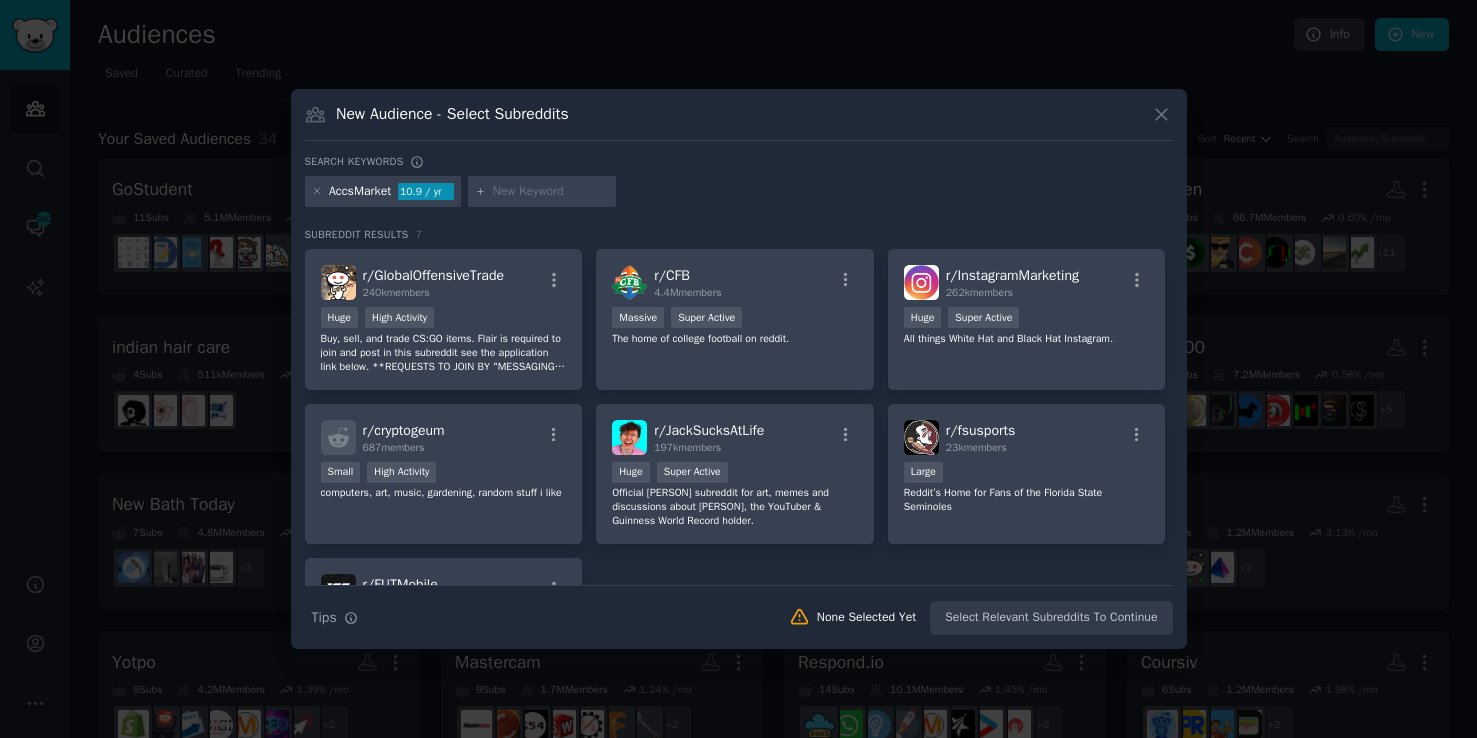 paste on "digital account marketplace" 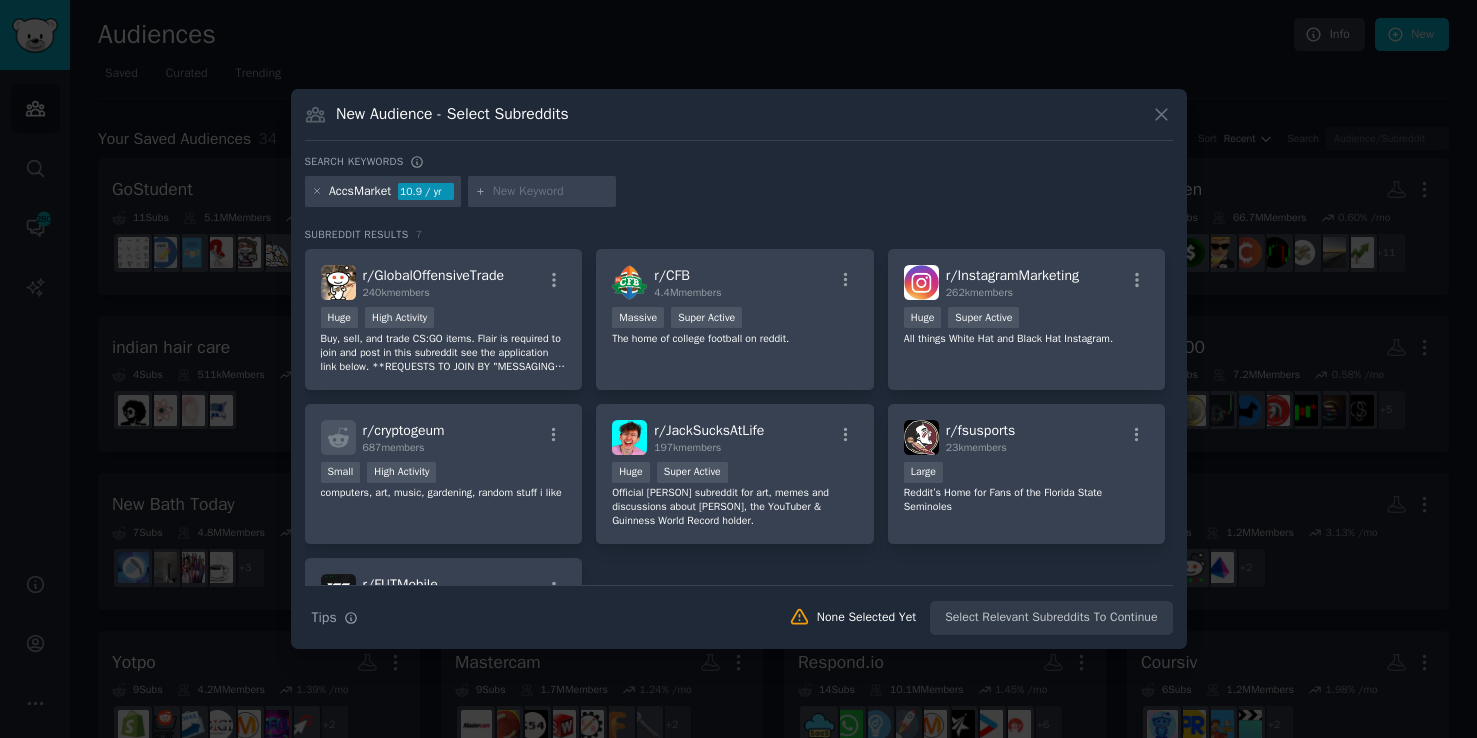 type on "digital account marketplace" 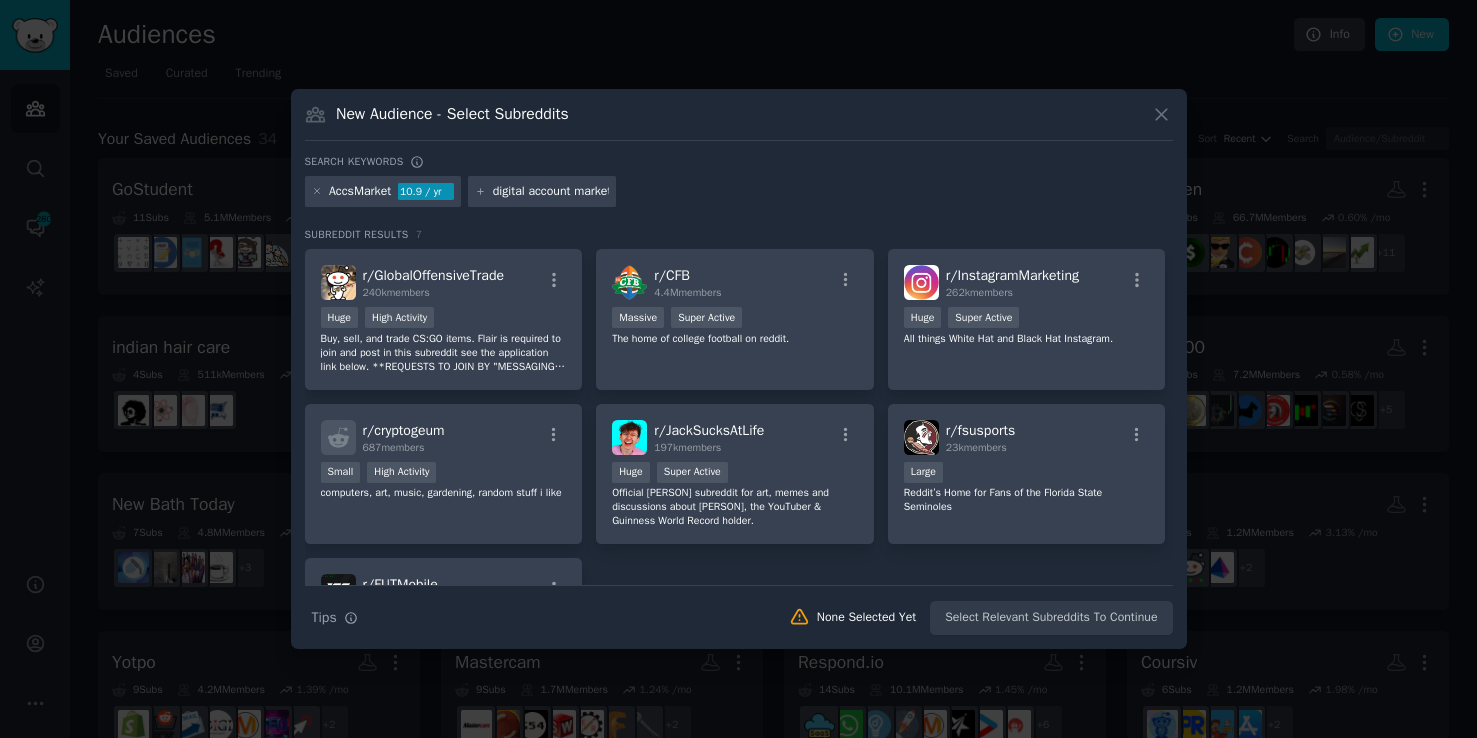 scroll, scrollTop: 0, scrollLeft: 23, axis: horizontal 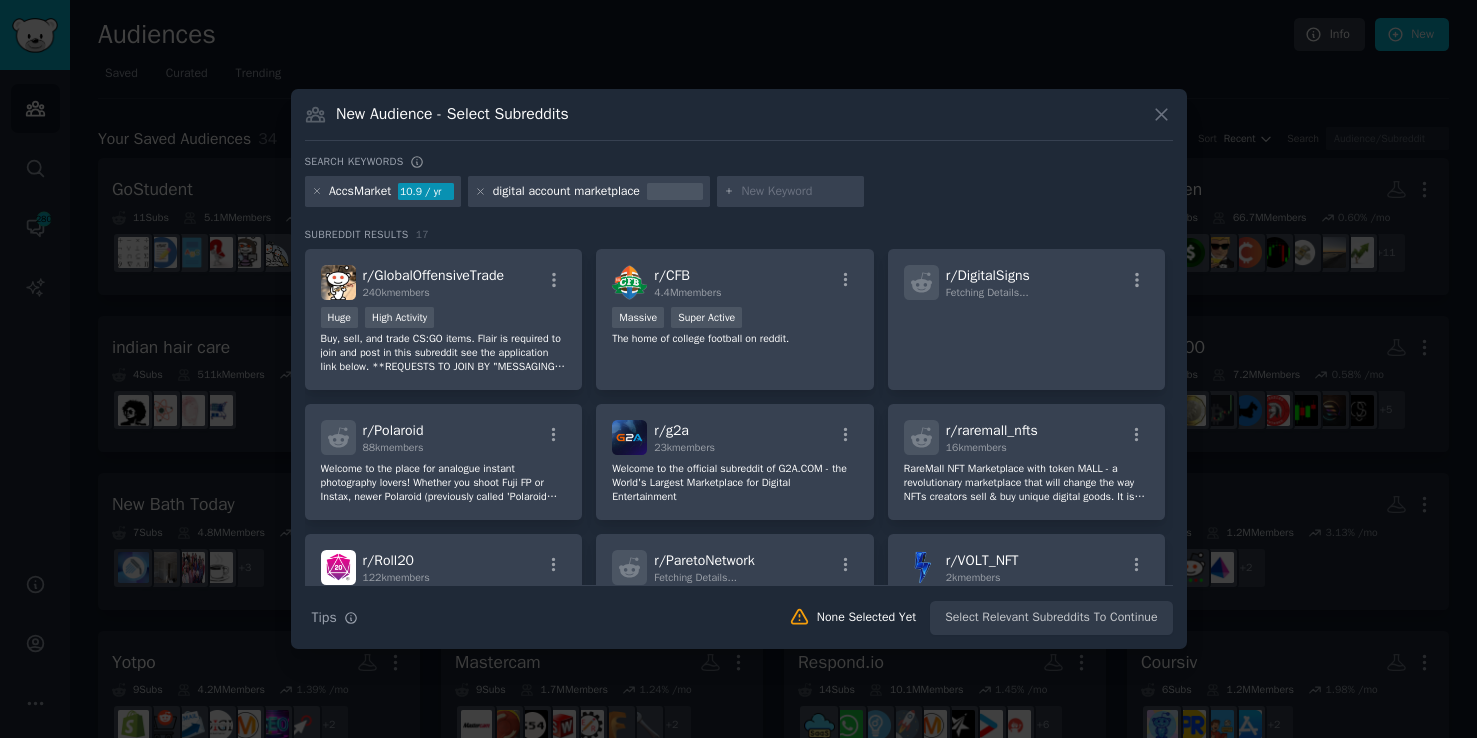 click at bounding box center [799, 192] 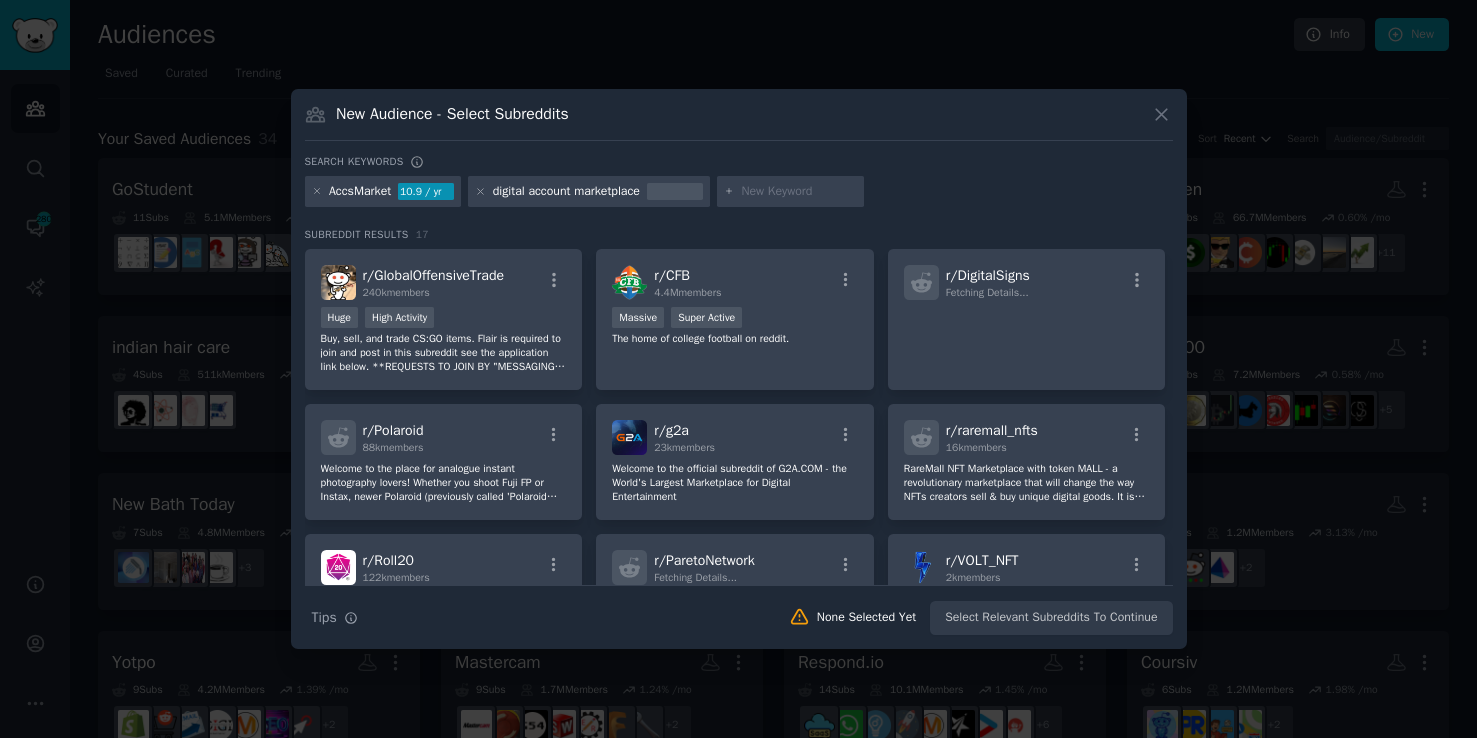 paste on "social media account store" 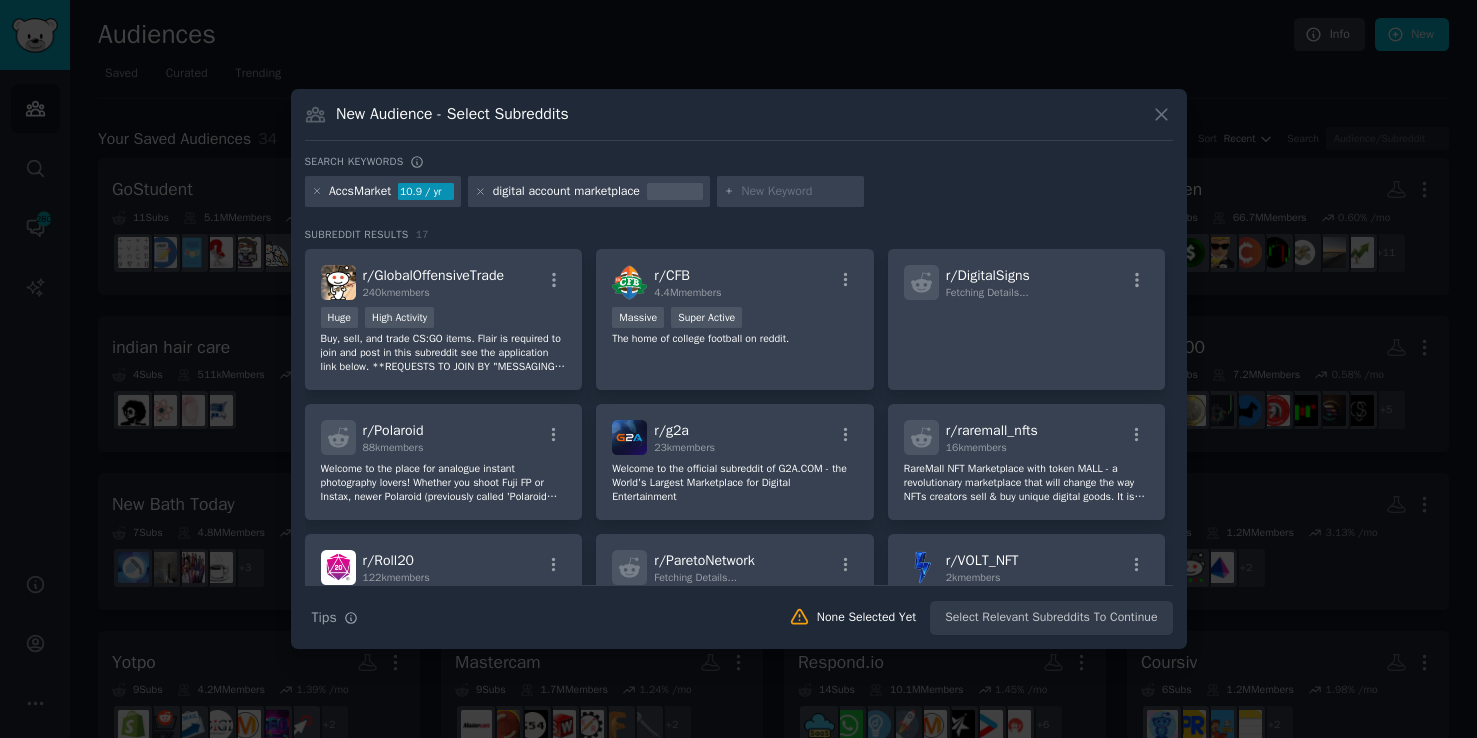type on "social media account store" 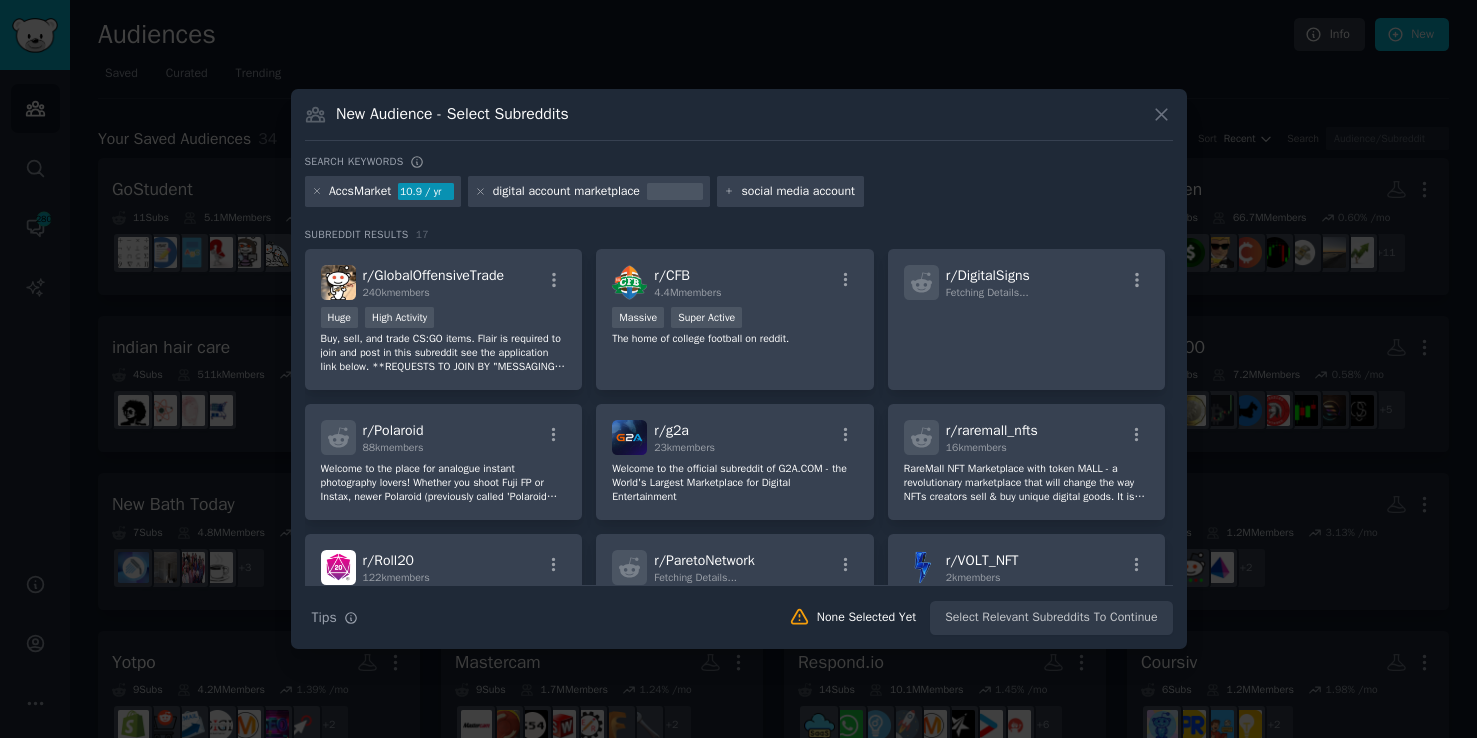 scroll, scrollTop: 0, scrollLeft: 18, axis: horizontal 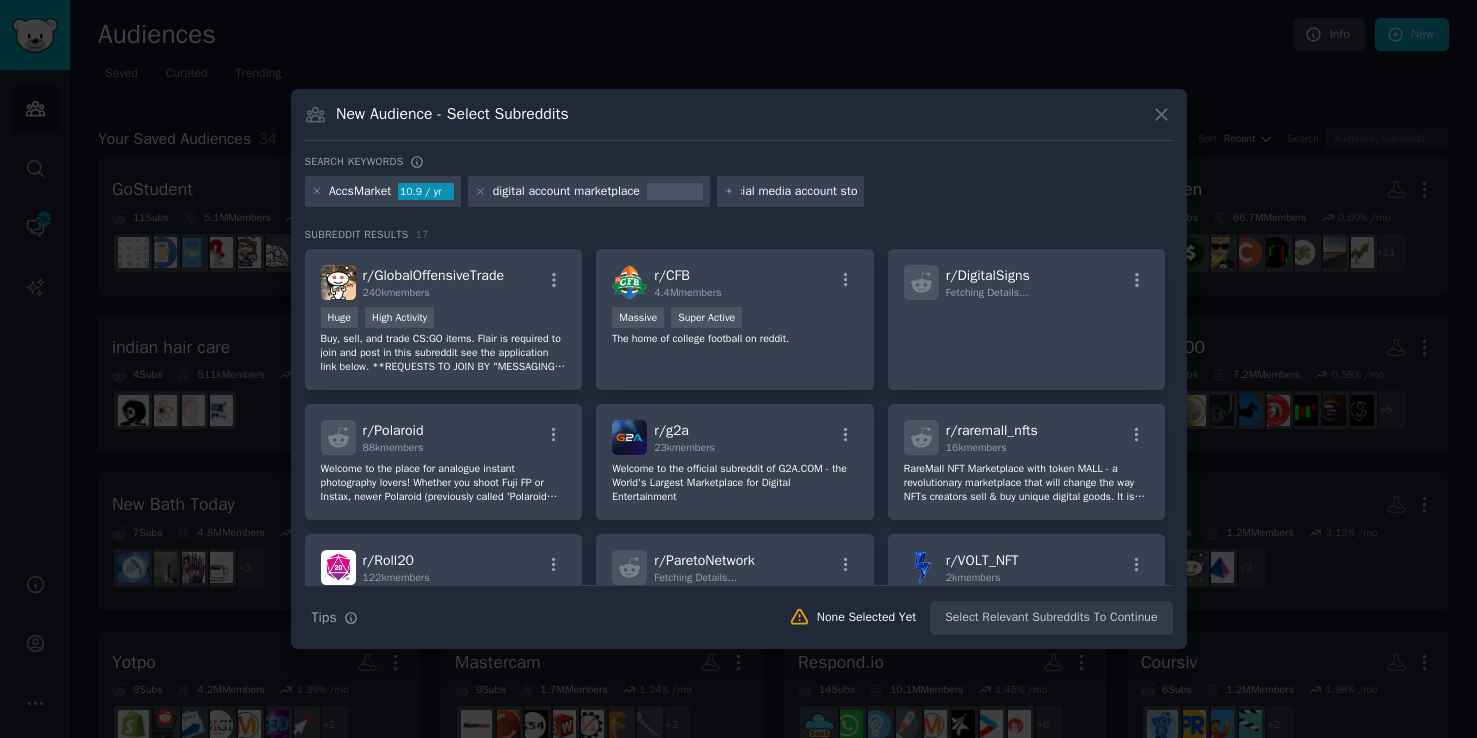 type 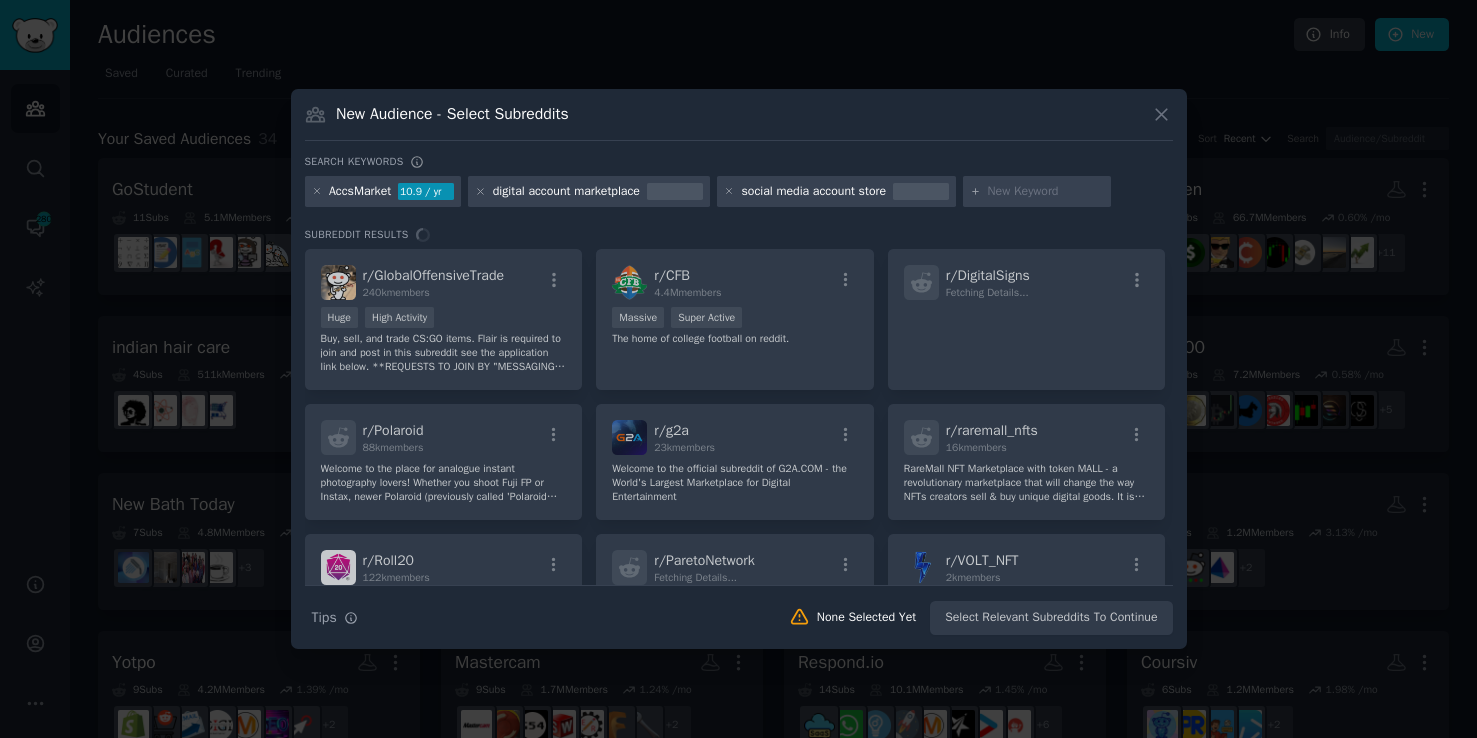 scroll, scrollTop: 0, scrollLeft: 0, axis: both 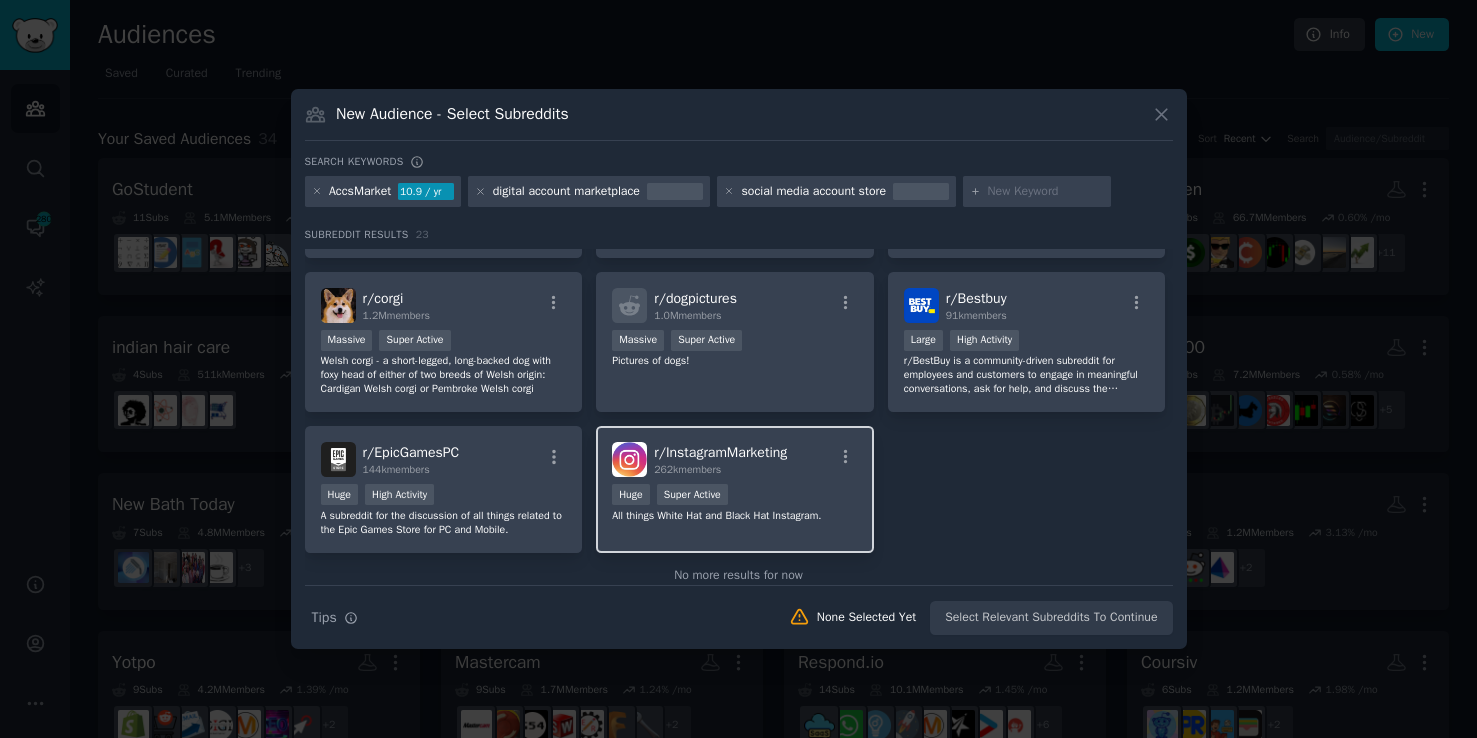 click on "262k  members" at bounding box center [720, 470] 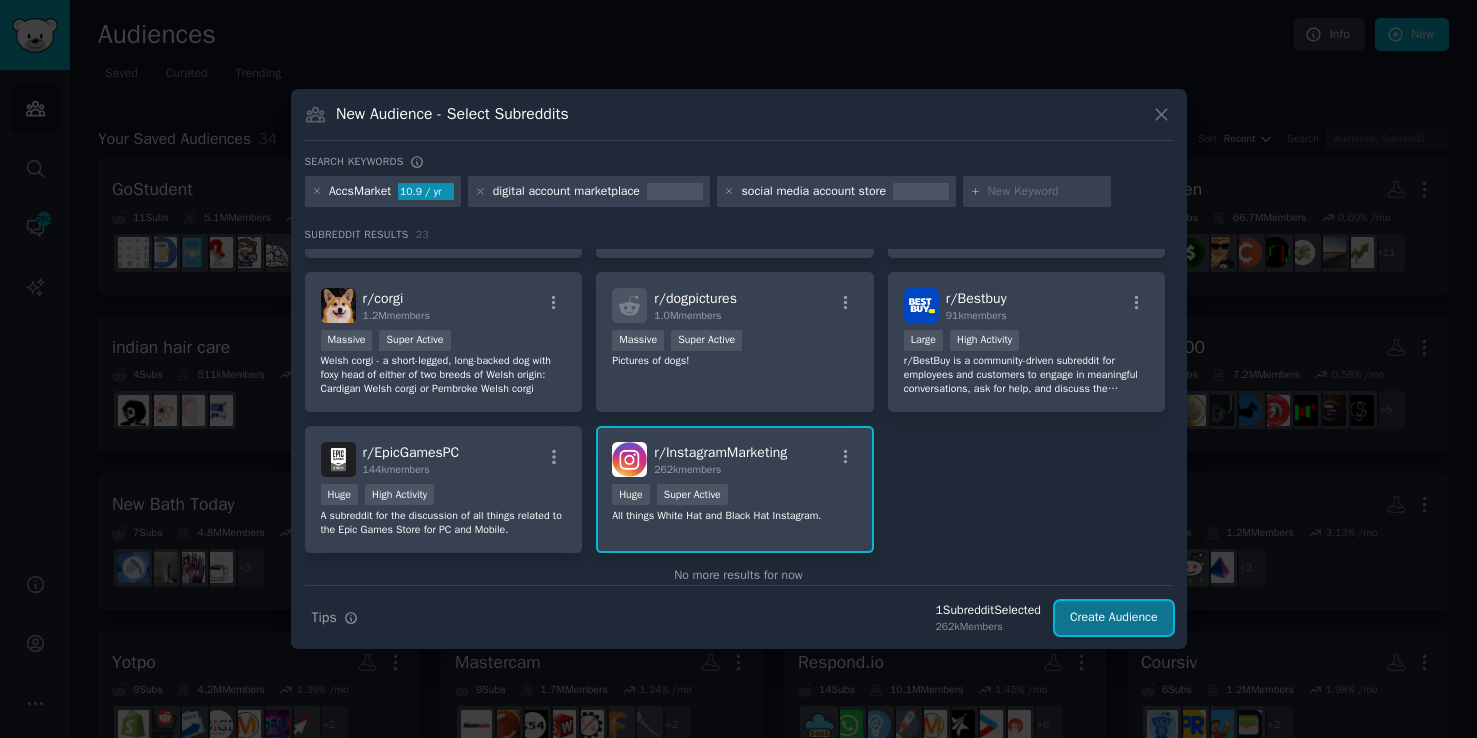 click on "Create Audience" at bounding box center (1114, 618) 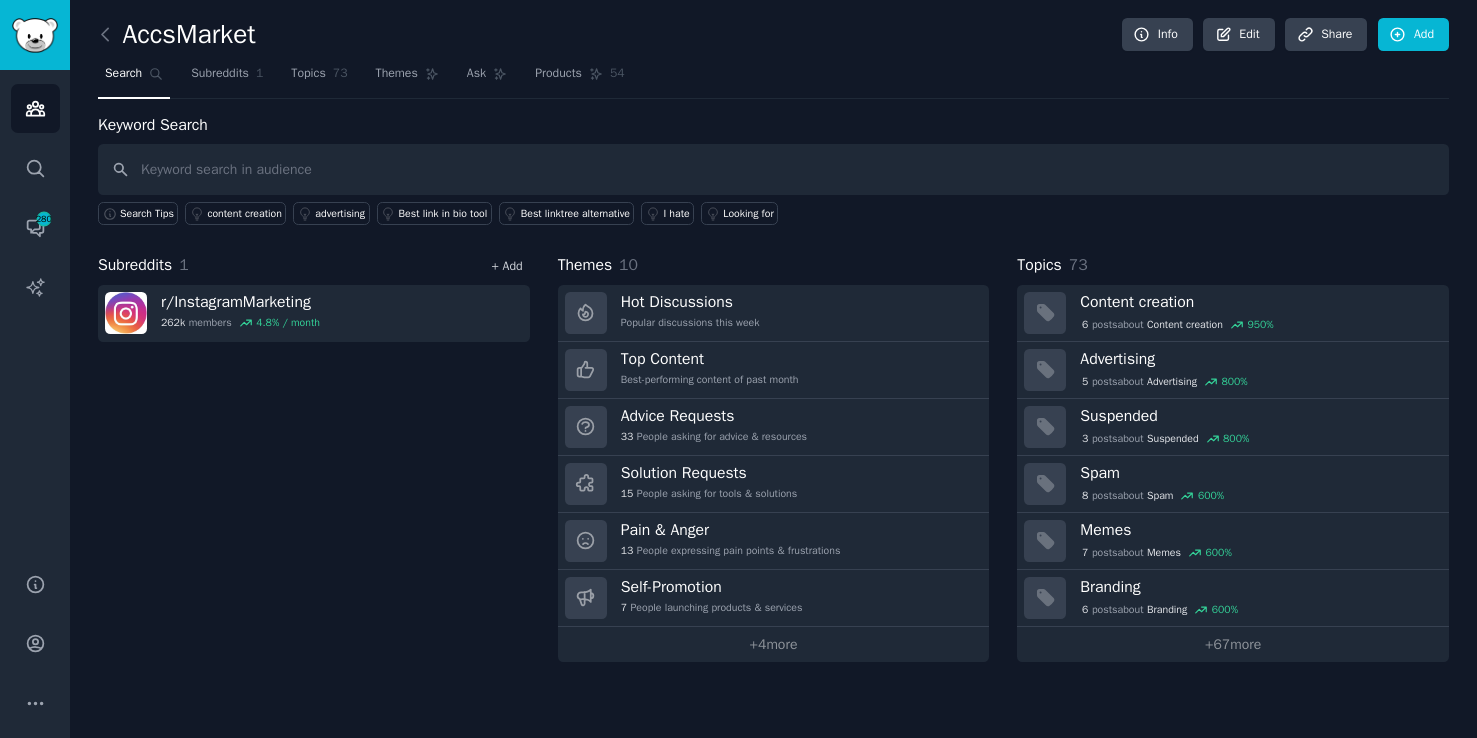 click on "+ Add" at bounding box center (507, 266) 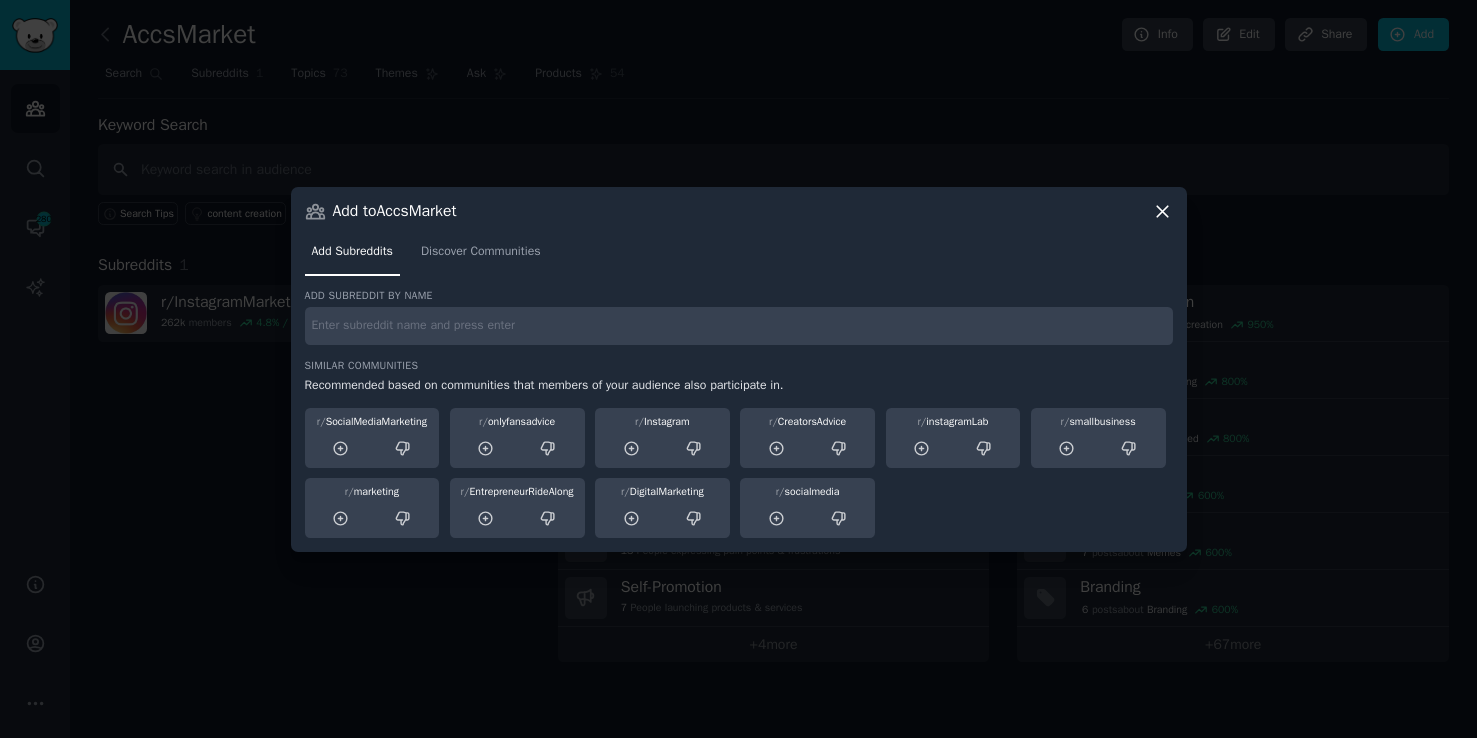 click on "Add subreddit by name Similar Communities Recommended based on communities that members of your audience also participate in. r/ SocialMediaMarketing r/ onlyfansadvice r/ Instagram r/ CreatorsAdvice r/ instagramLab r/ smallbusiness r/ marketing r/ EntrepreneurRideAlong r/ DigitalMarketing r/ socialmedia" at bounding box center [739, 413] 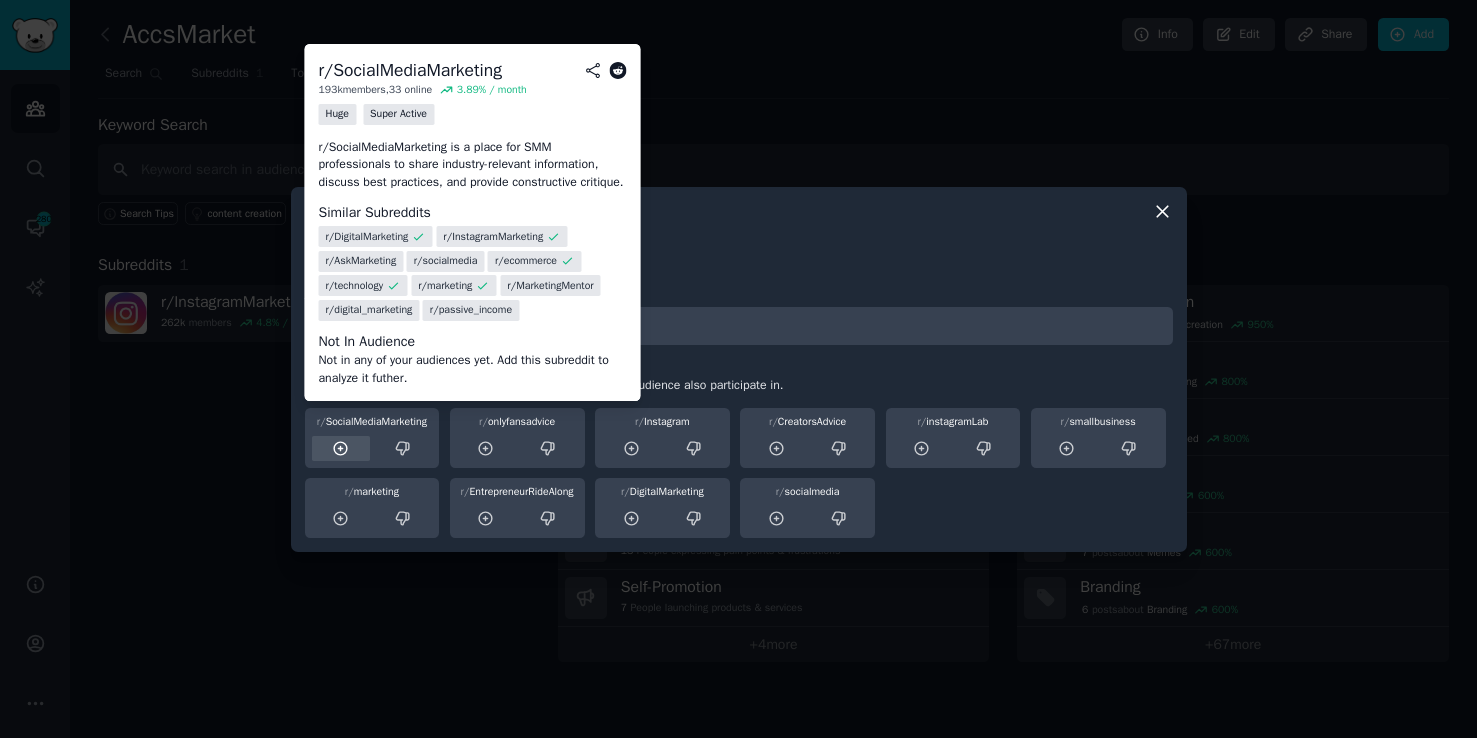 click 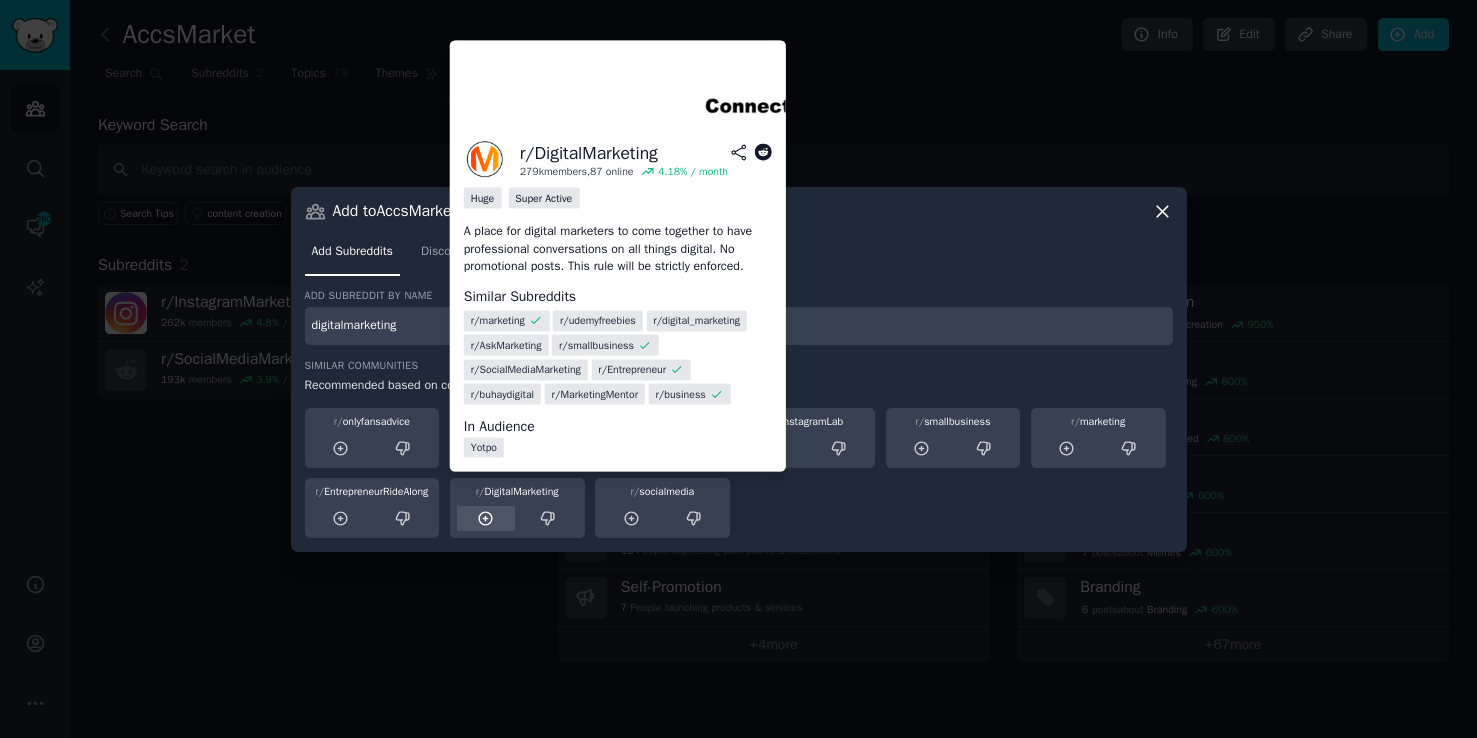 click 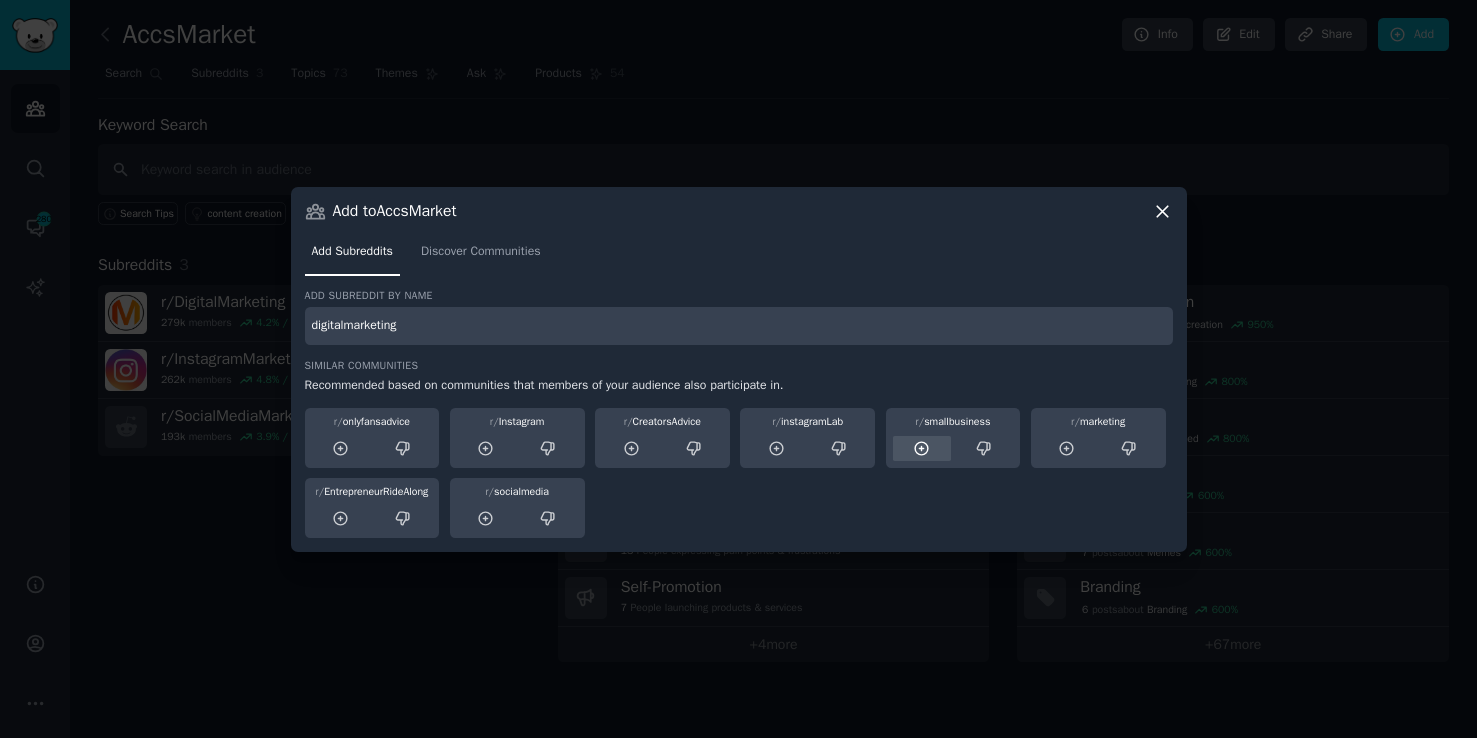 click 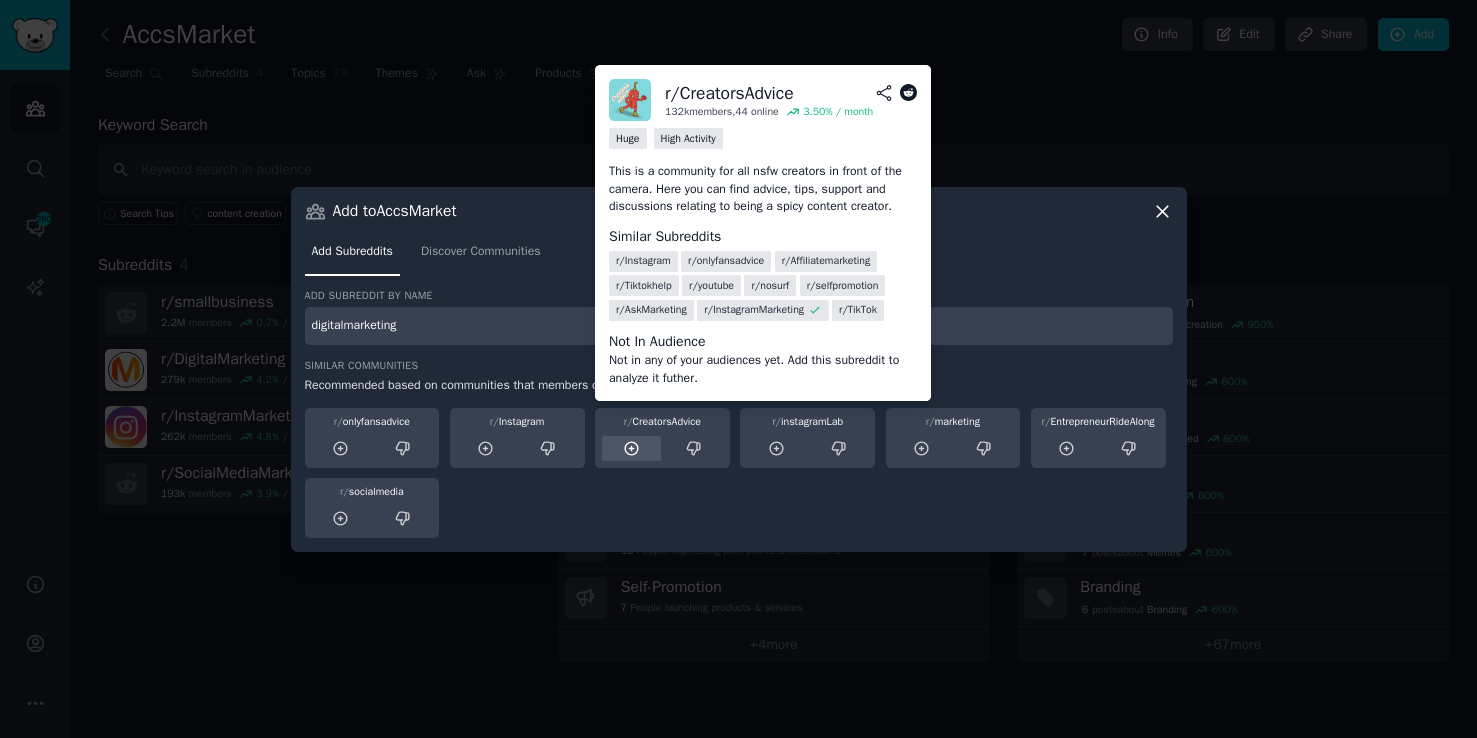 click 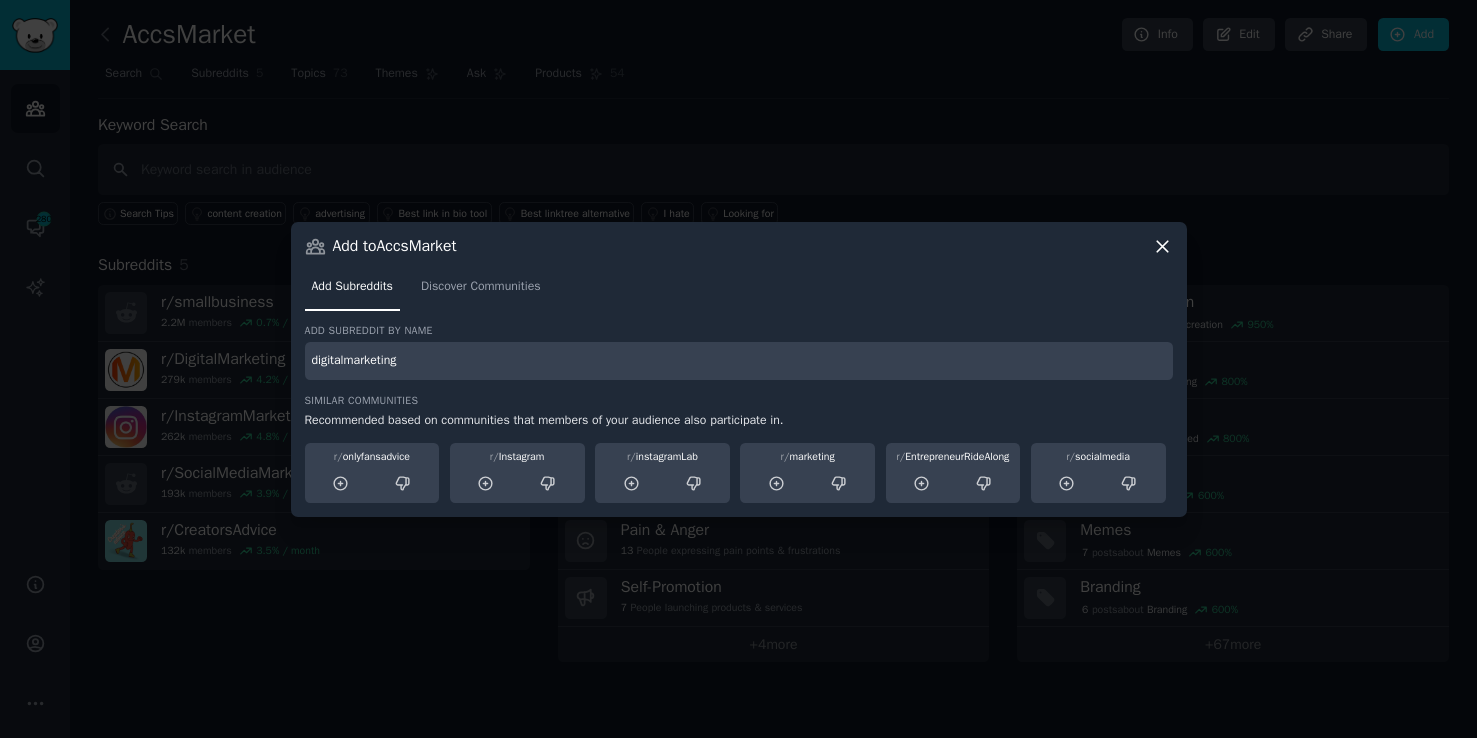click on "digitalmarketing" at bounding box center (739, 361) 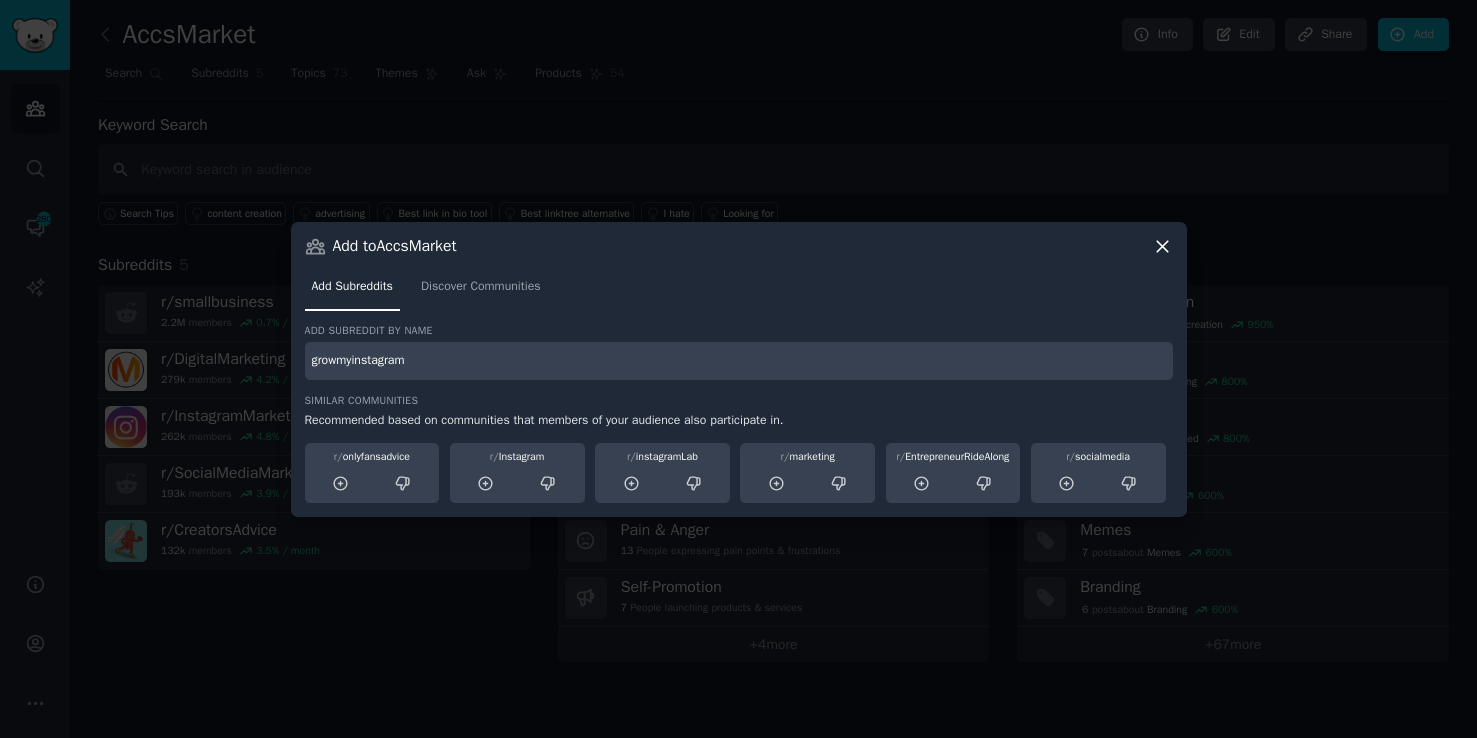 type on "growmyinstagram" 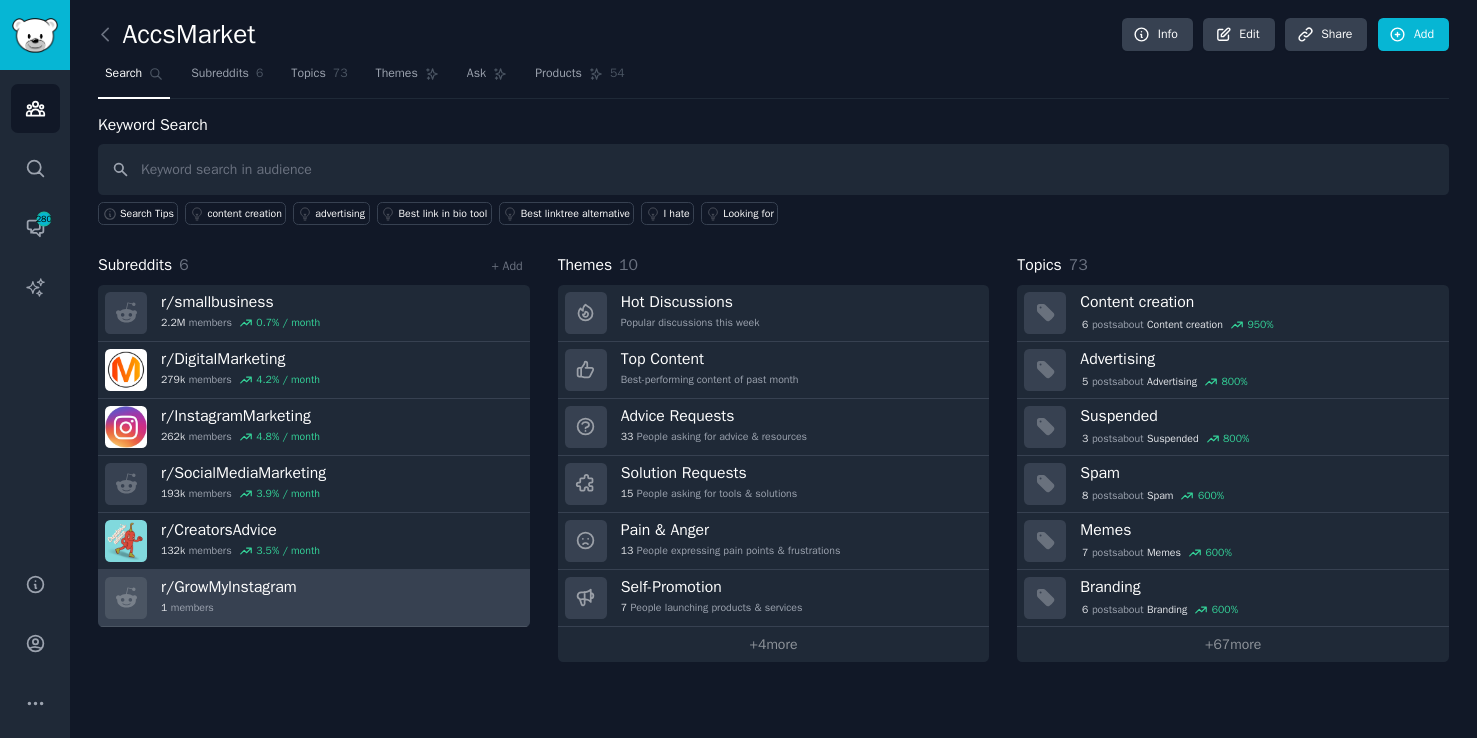 click on "r/ GrowMyInstagram 1  members" at bounding box center (314, 598) 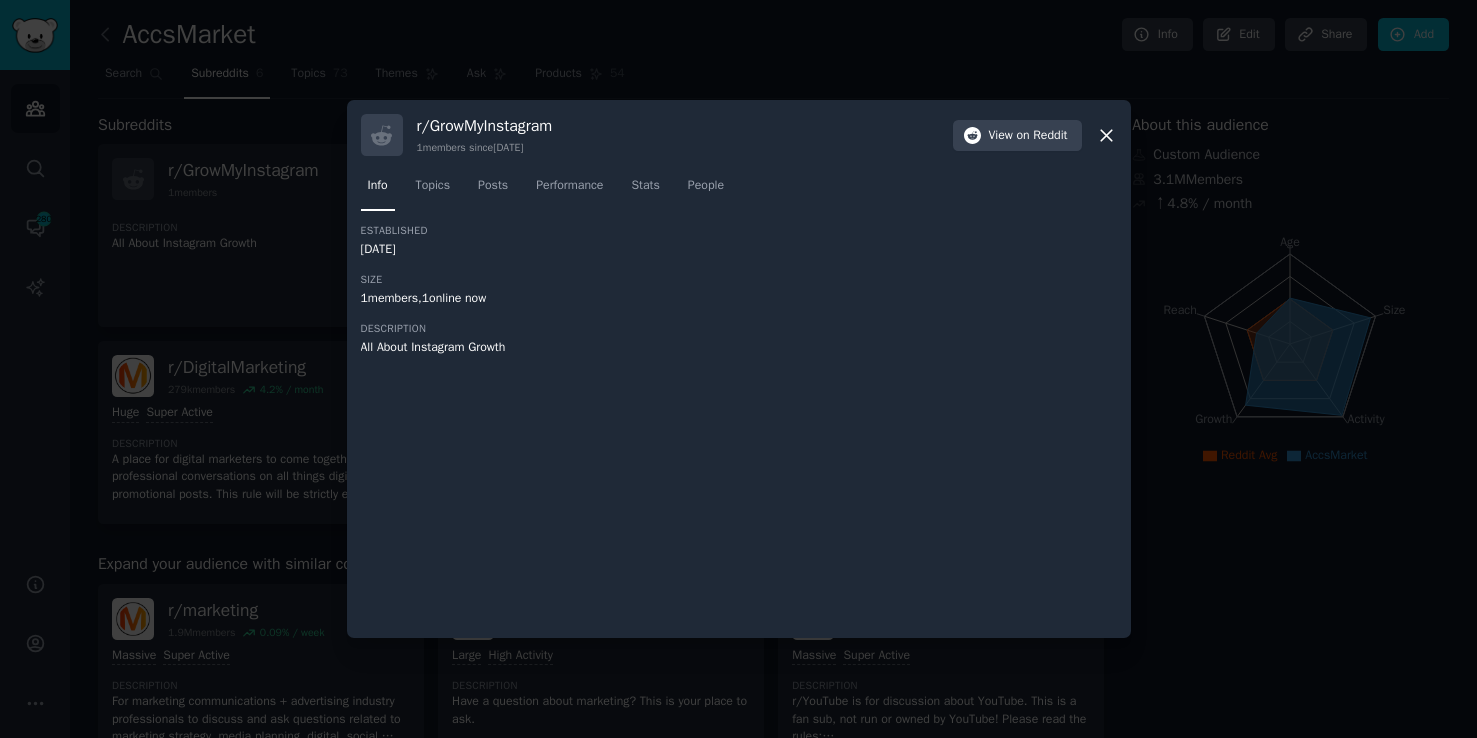 click 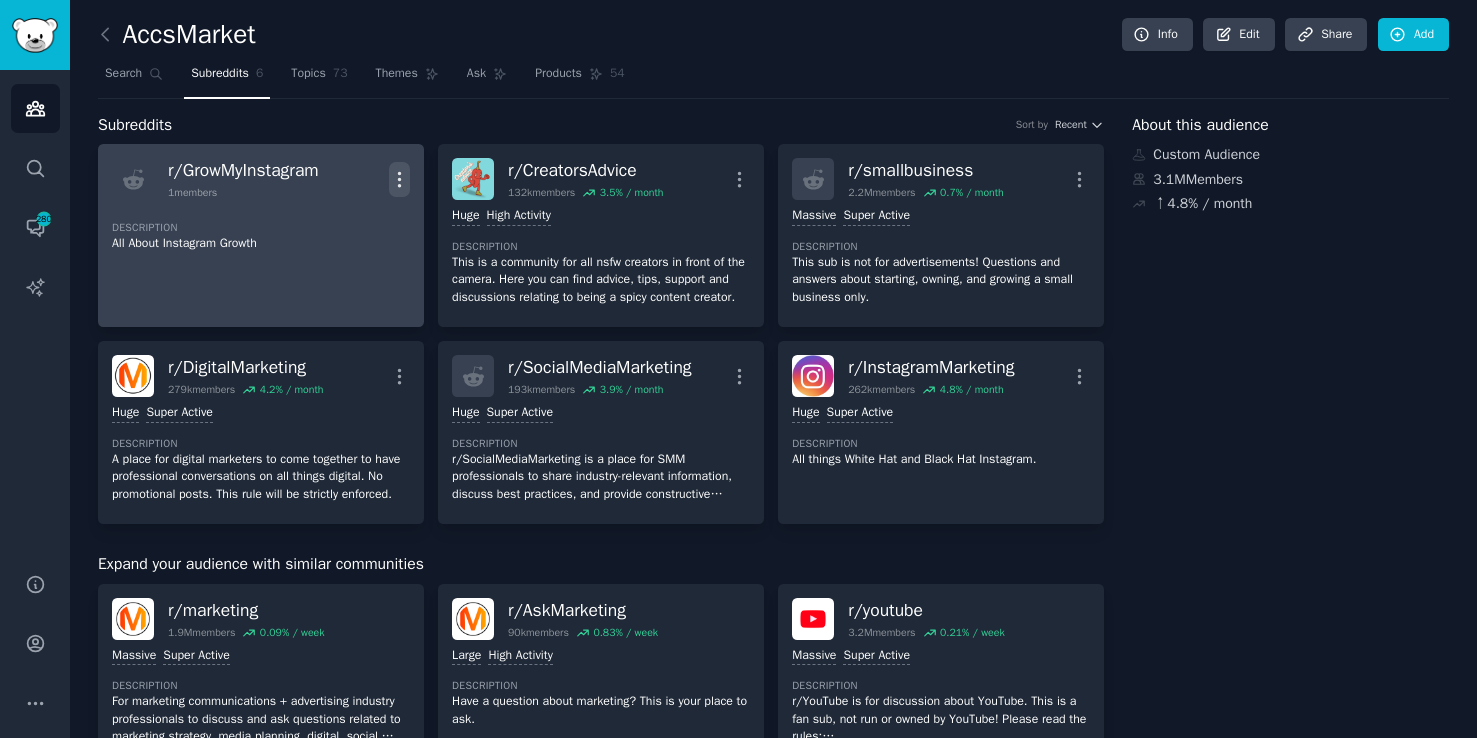 click 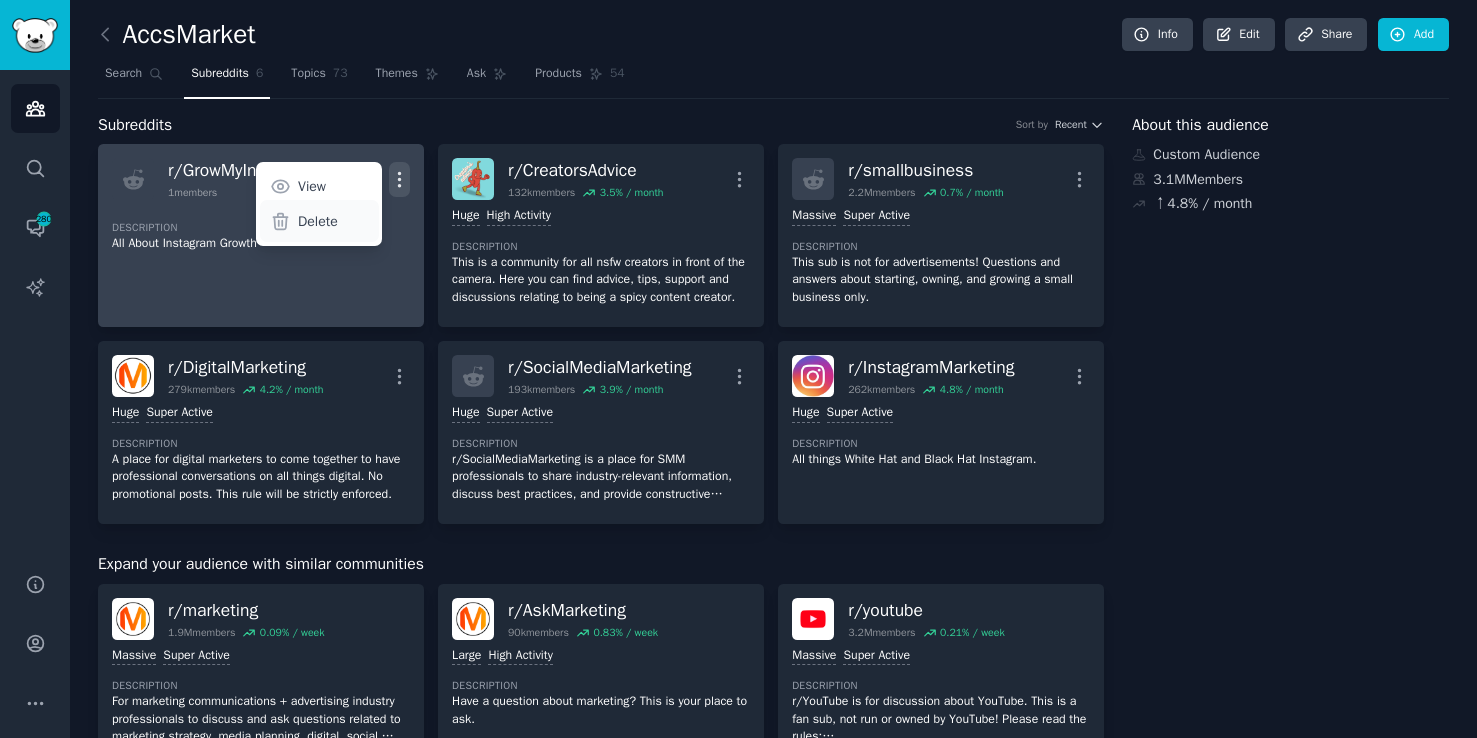 click on "Delete" 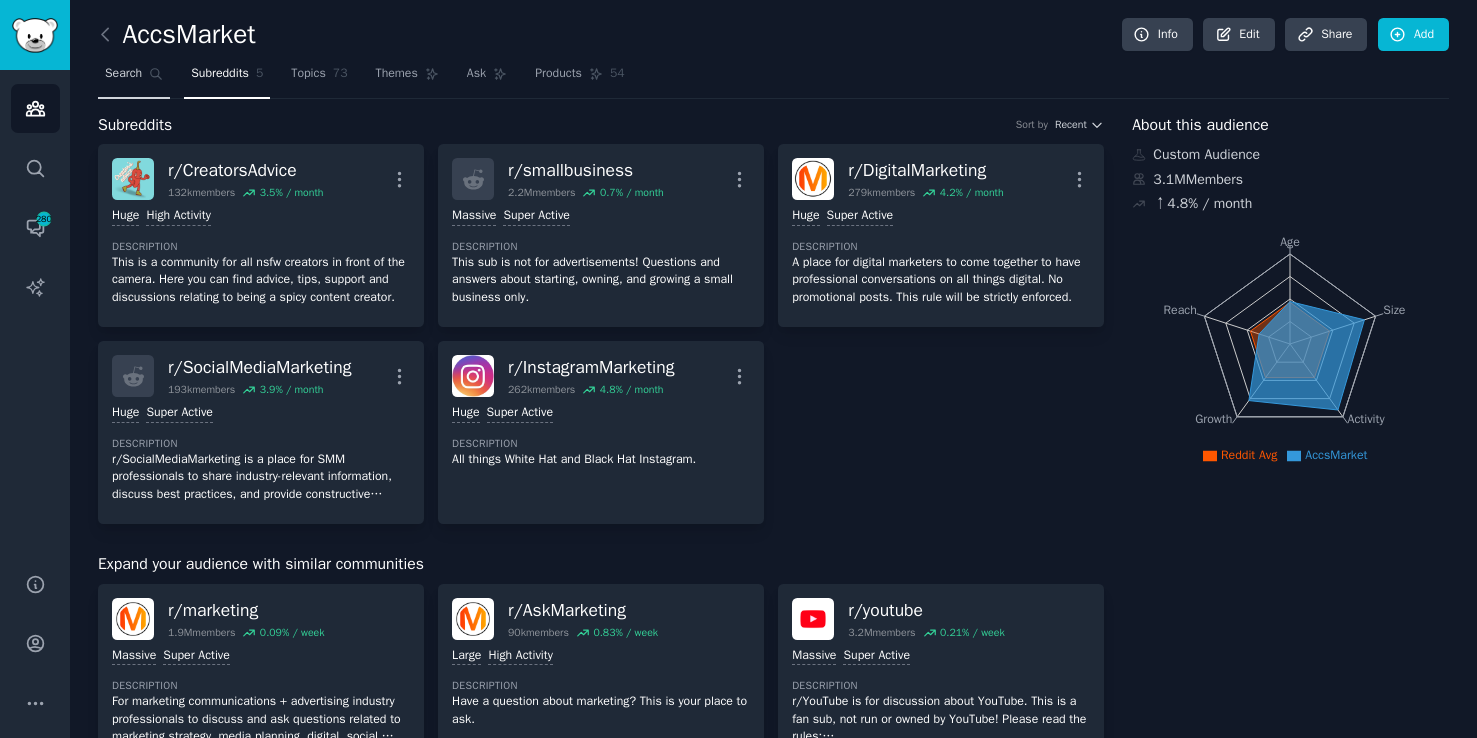 click on "Search" at bounding box center [123, 74] 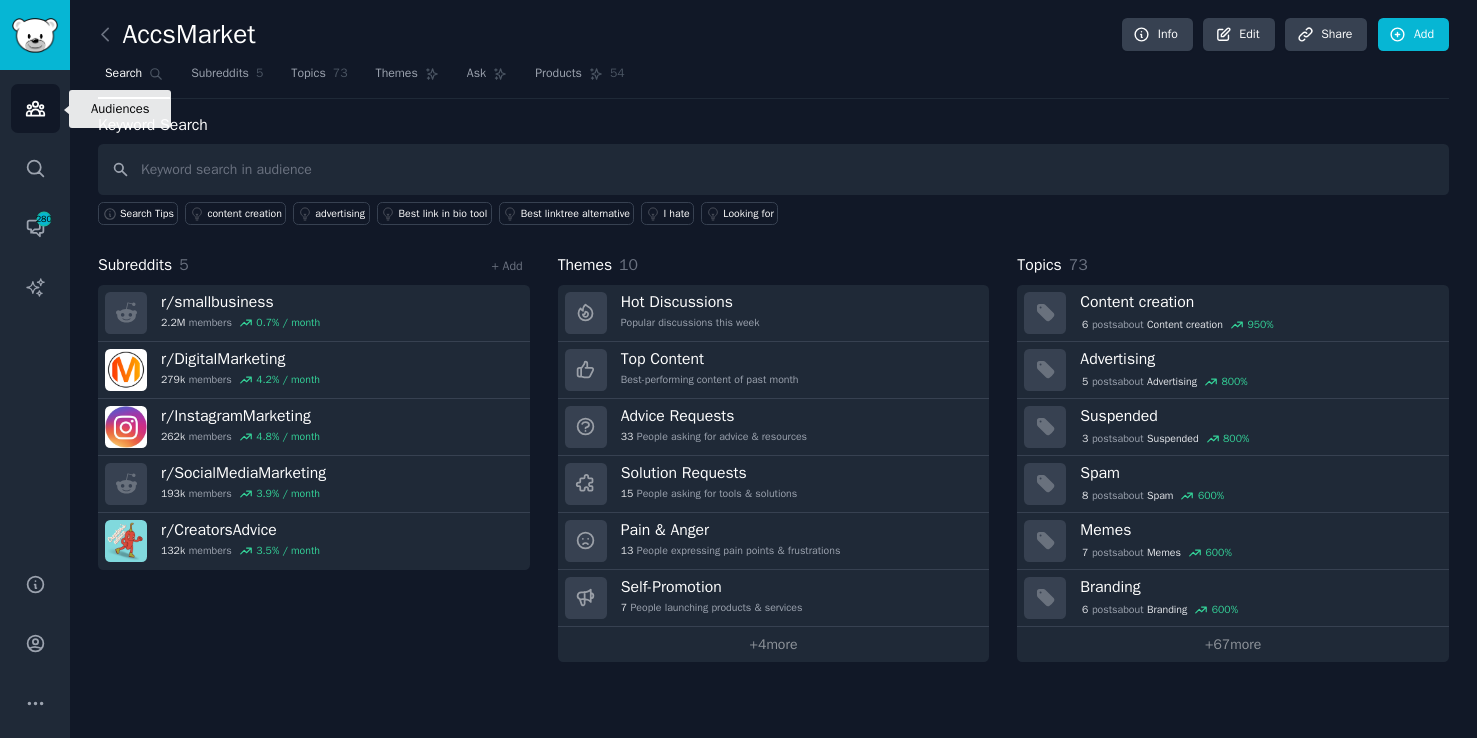 click on "Audiences" at bounding box center [35, 108] 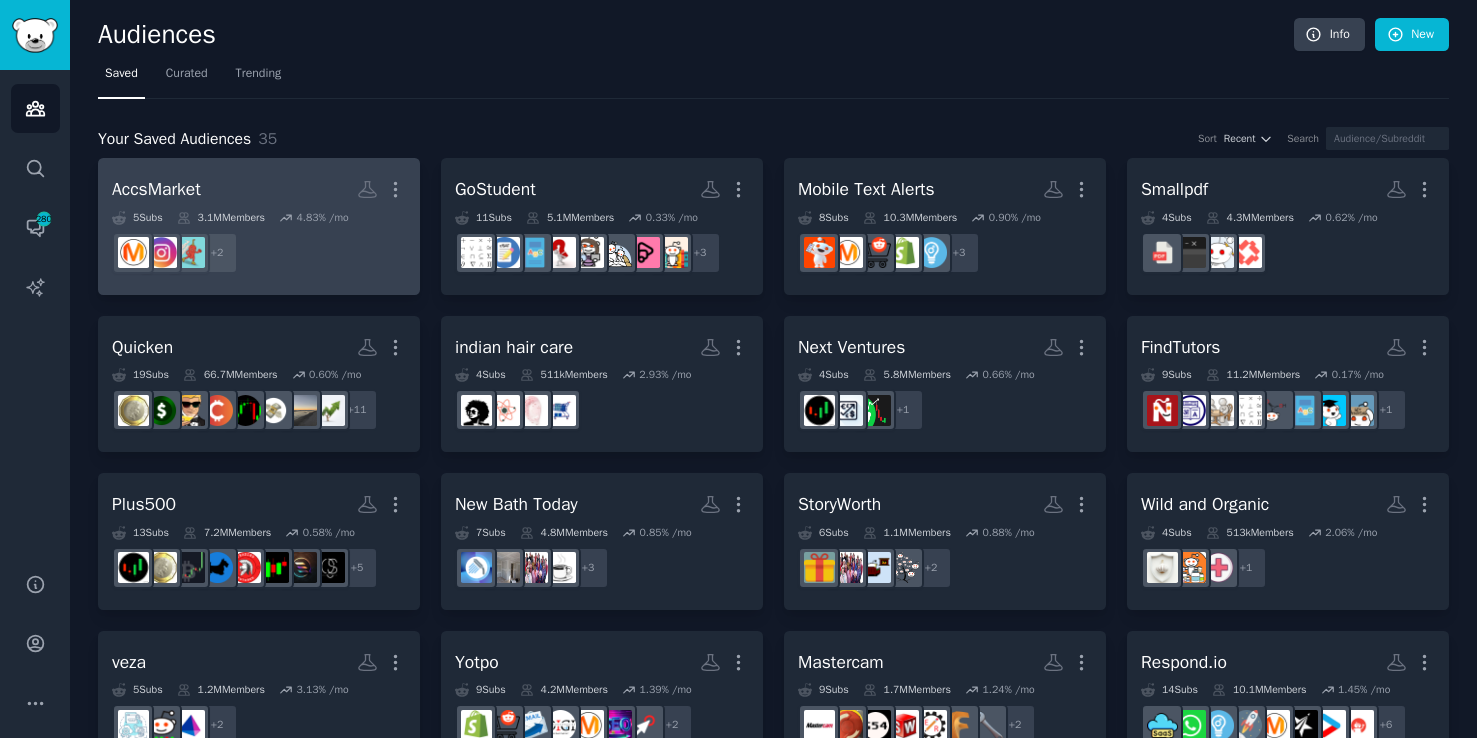 click on "r/SocialMediaMarketing, r/smallbusiness + 2" at bounding box center [259, 253] 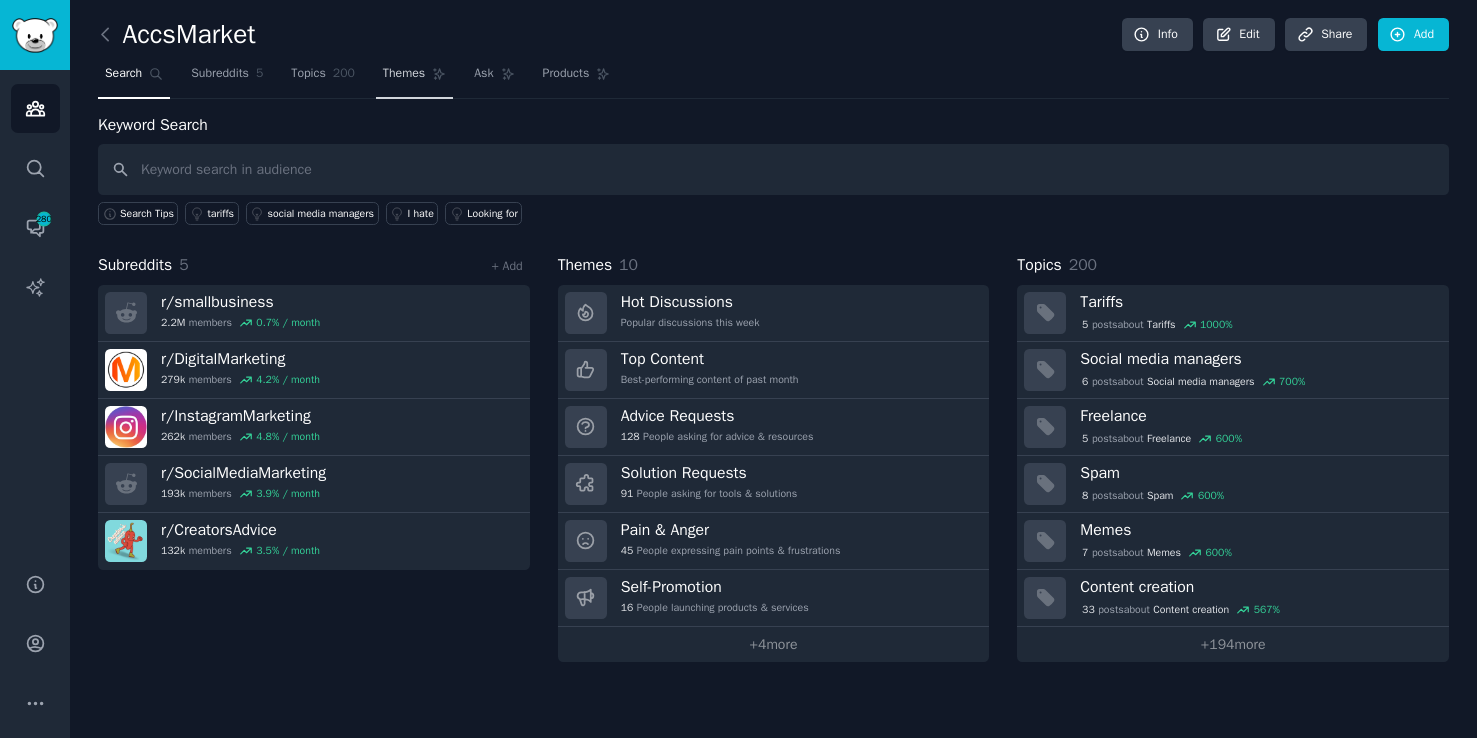 click on "Themes" at bounding box center [404, 74] 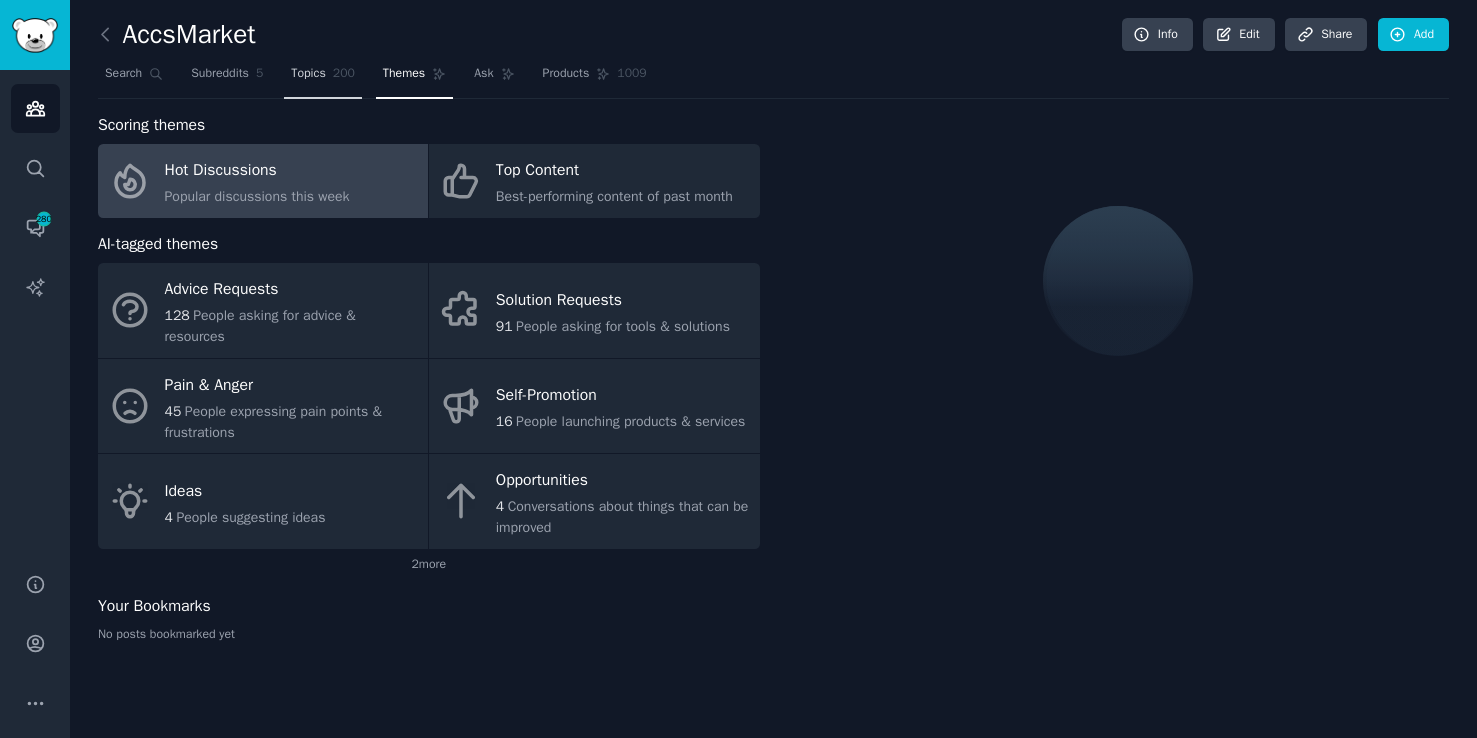 click on "Topics 200" at bounding box center [323, 78] 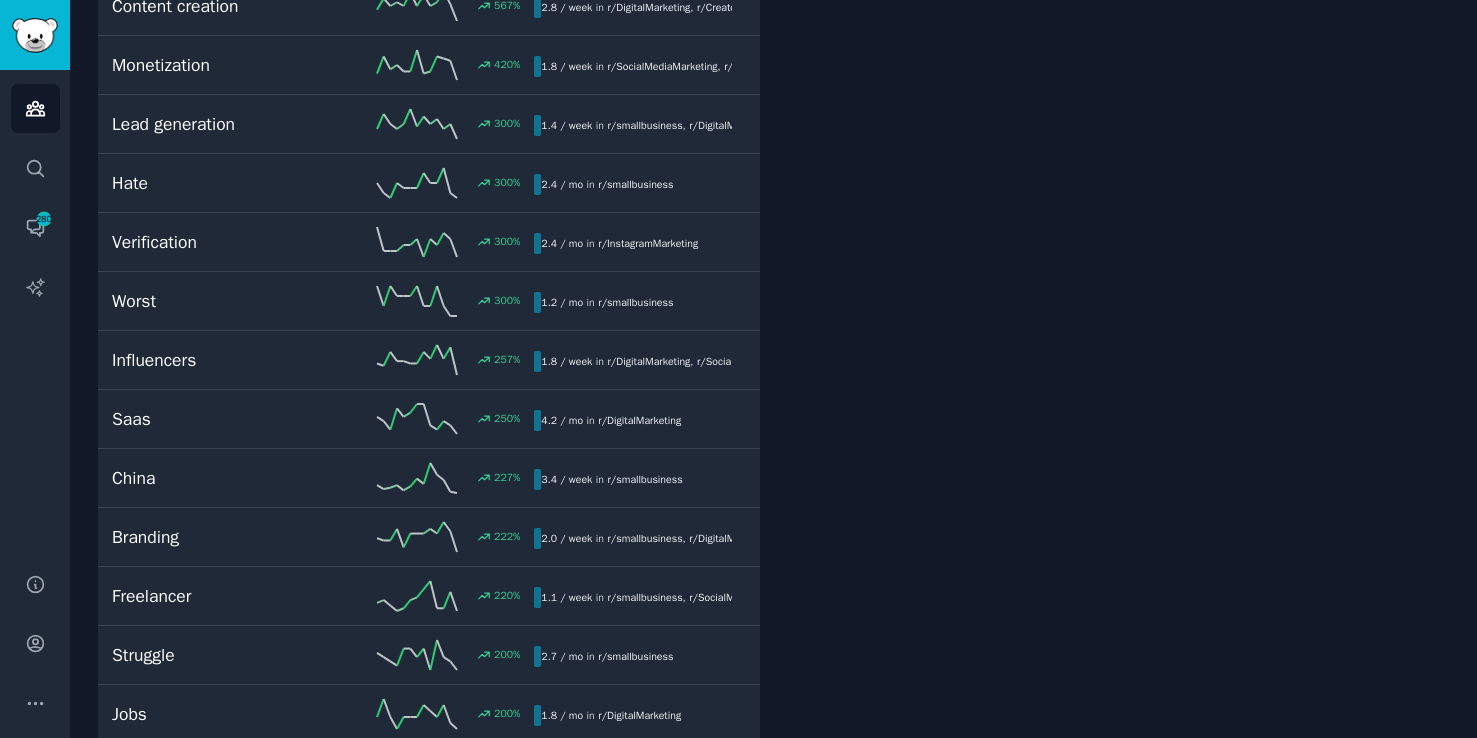 scroll, scrollTop: 0, scrollLeft: 0, axis: both 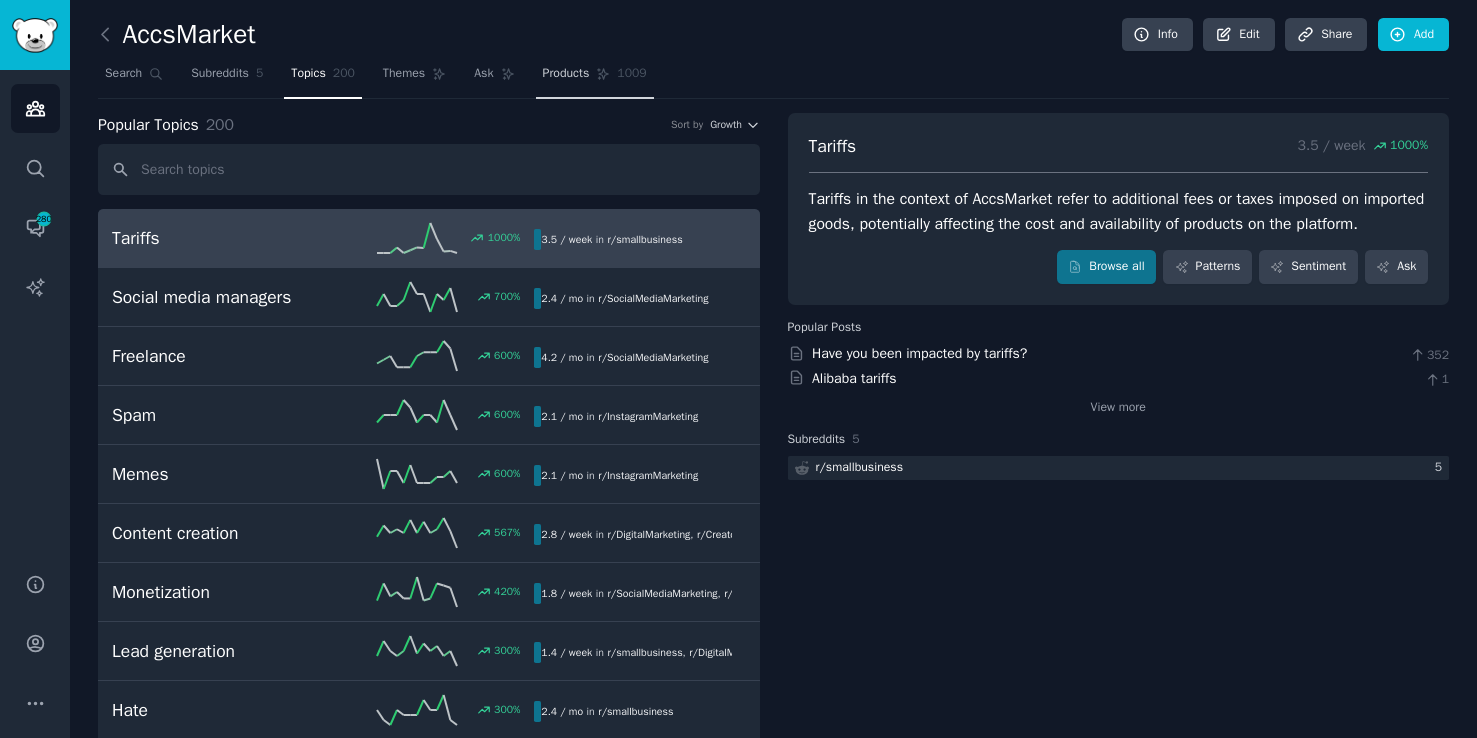 click on "Products" at bounding box center [566, 74] 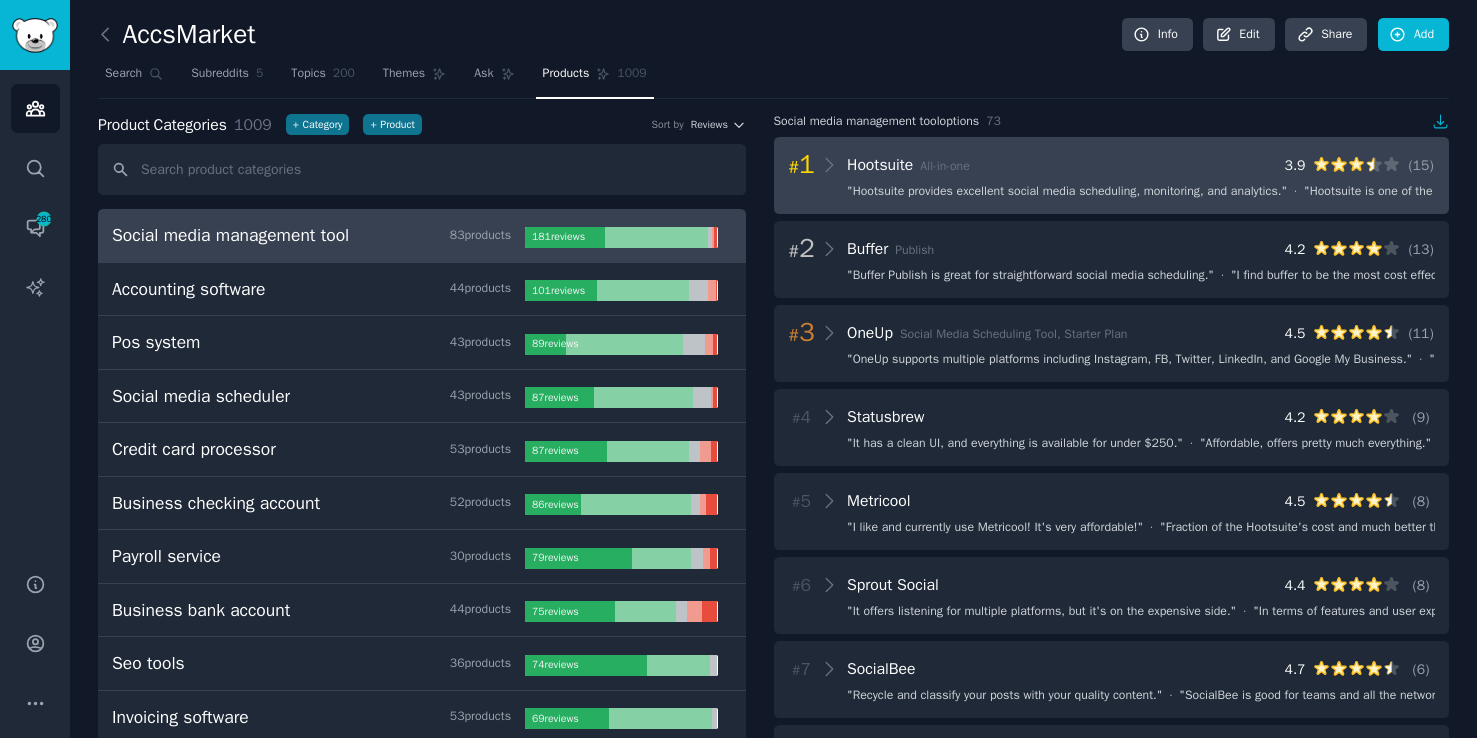 click on "" Hootsuite provides excellent social media scheduling, monitoring, and analytics. "" at bounding box center (1067, 192) 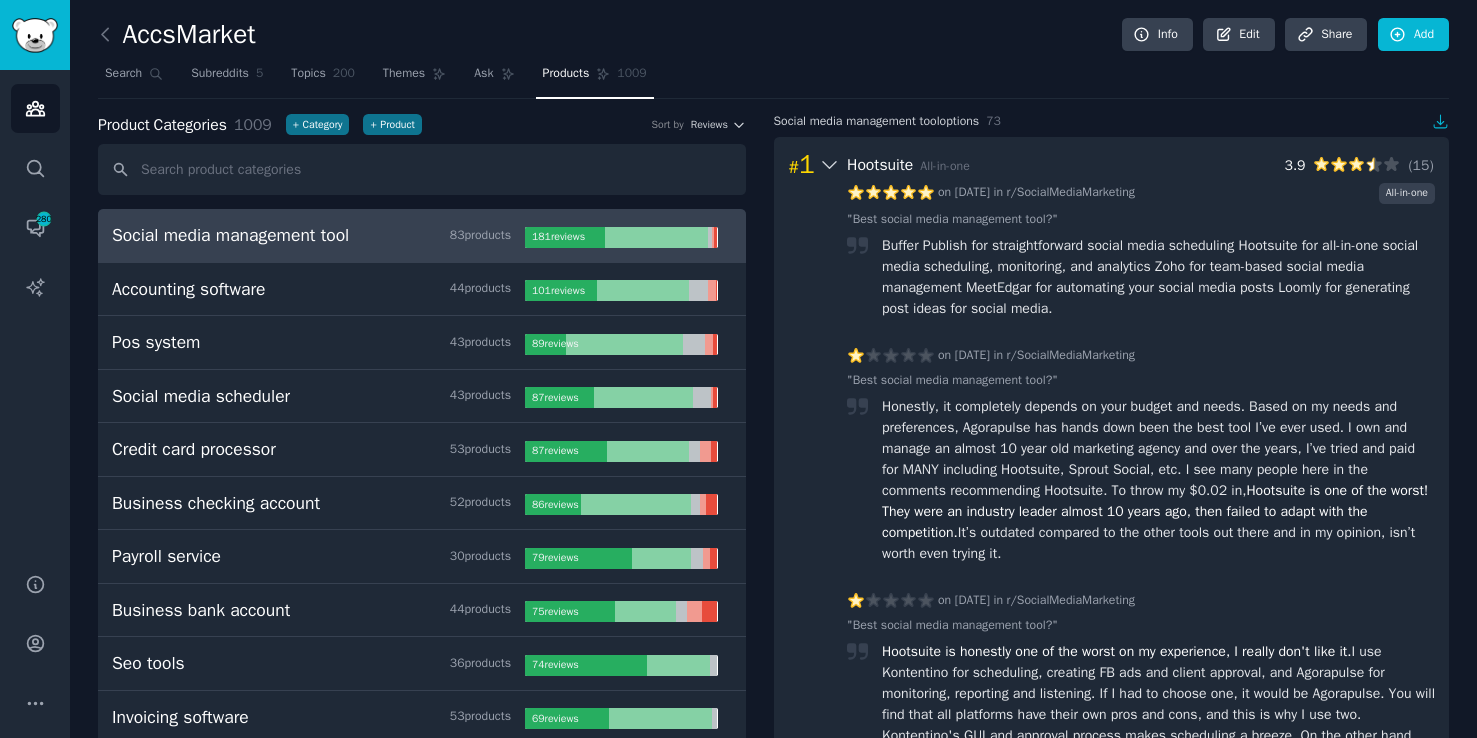 click on "# 1 Hootsuite All-in-one 3.9 ( 15 )" at bounding box center [1112, 165] 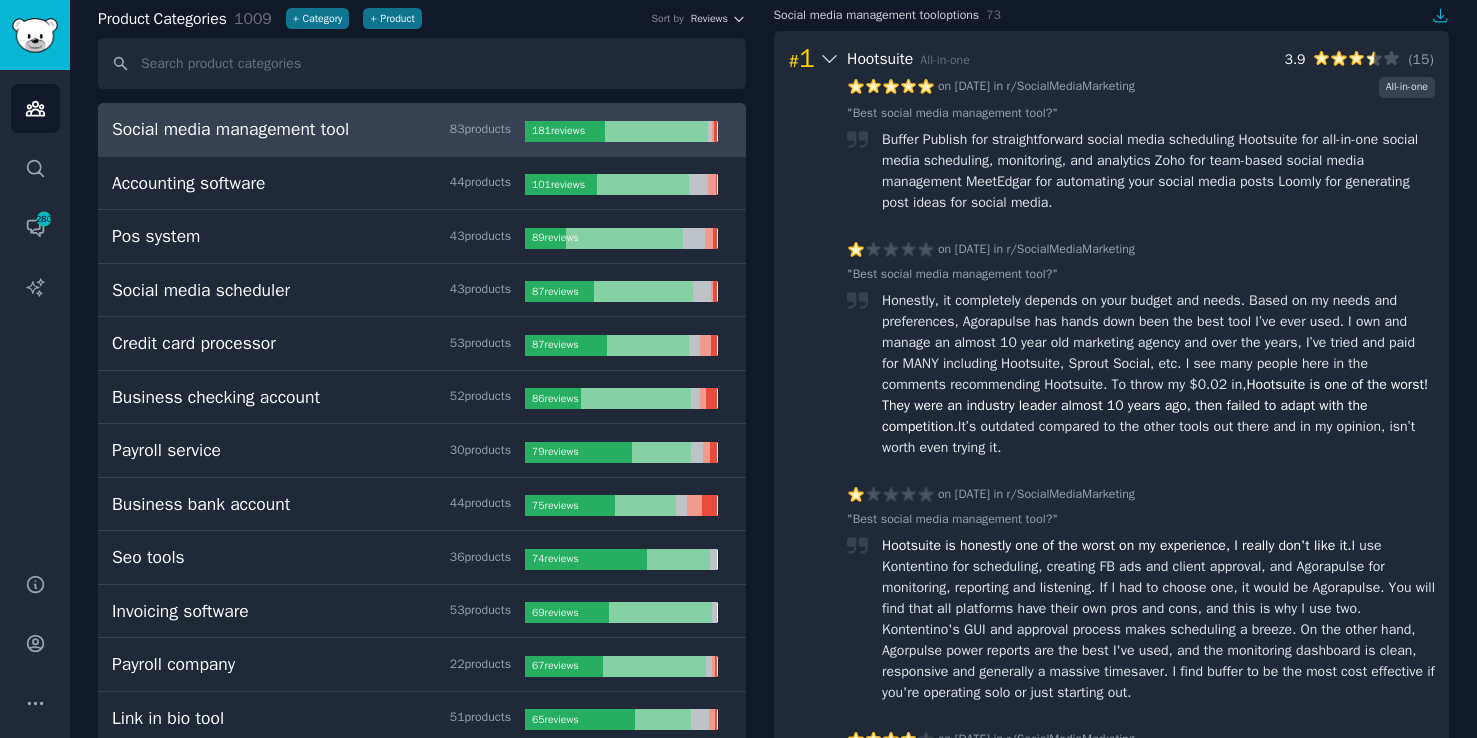 scroll, scrollTop: 0, scrollLeft: 0, axis: both 